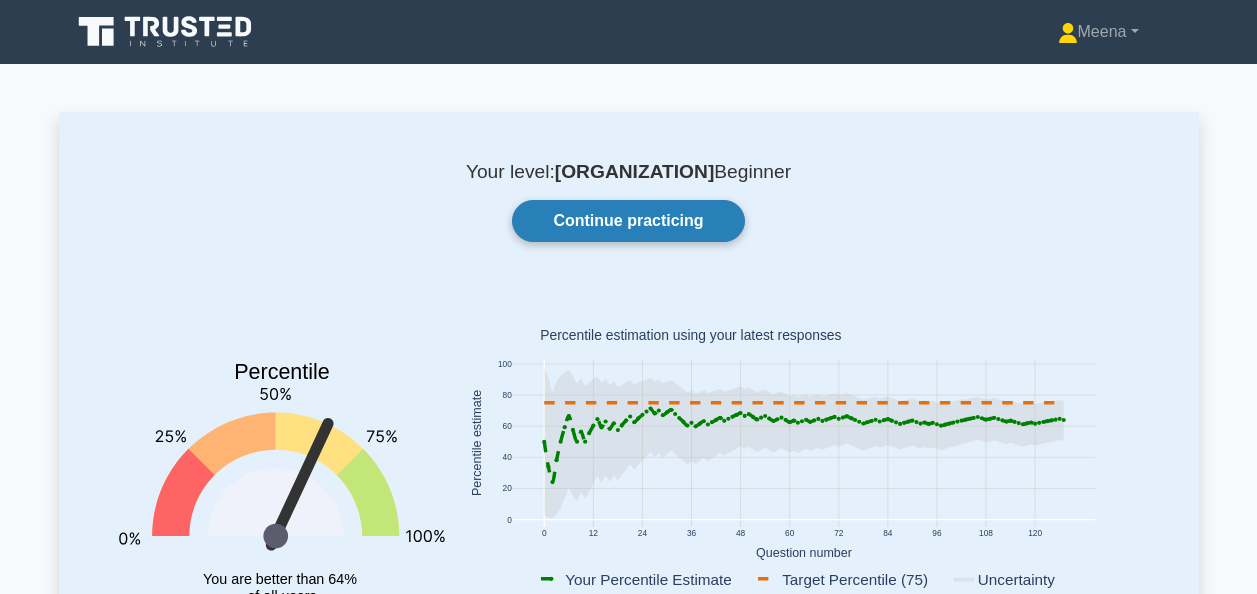 scroll, scrollTop: 0, scrollLeft: 0, axis: both 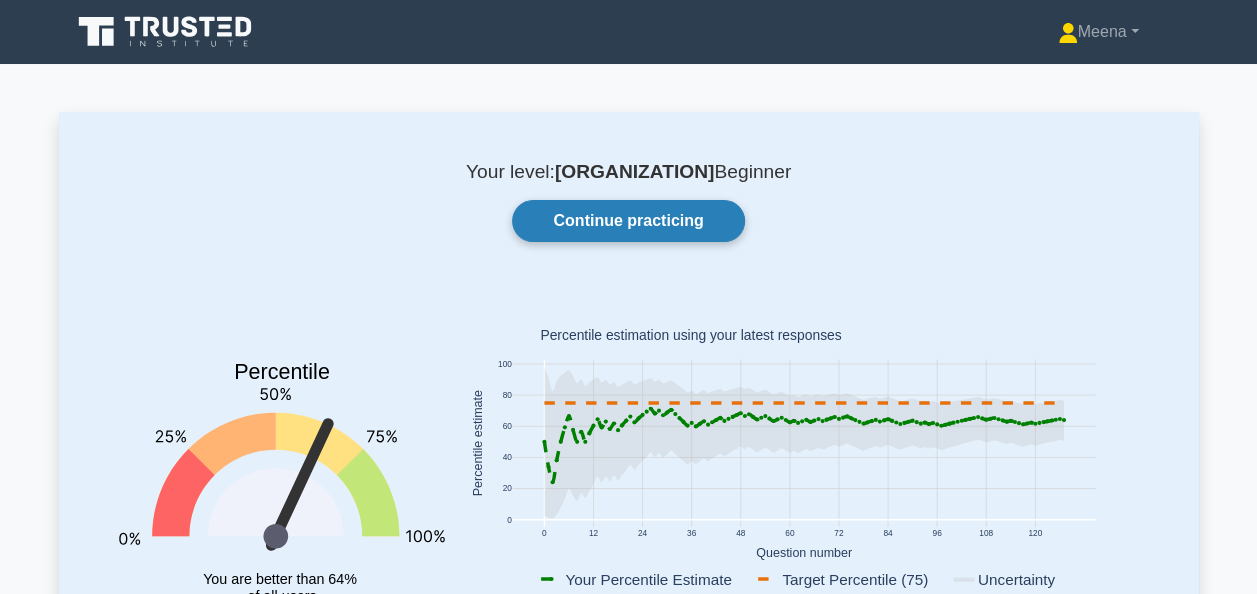 click on "Continue practicing" at bounding box center [628, 221] 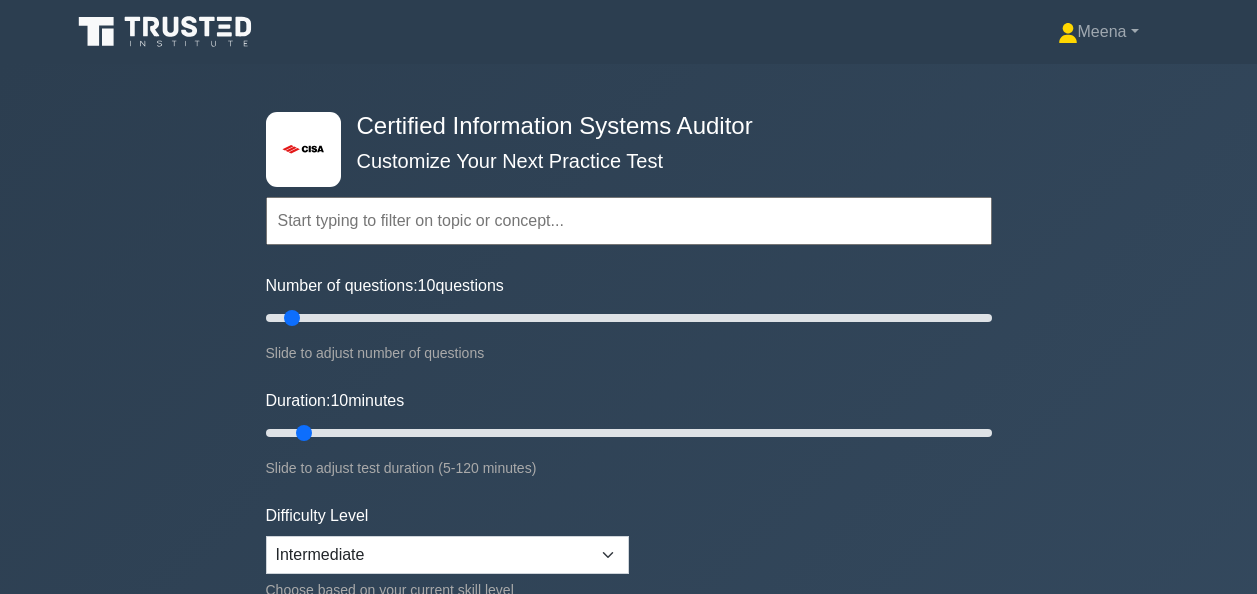 scroll, scrollTop: 0, scrollLeft: 0, axis: both 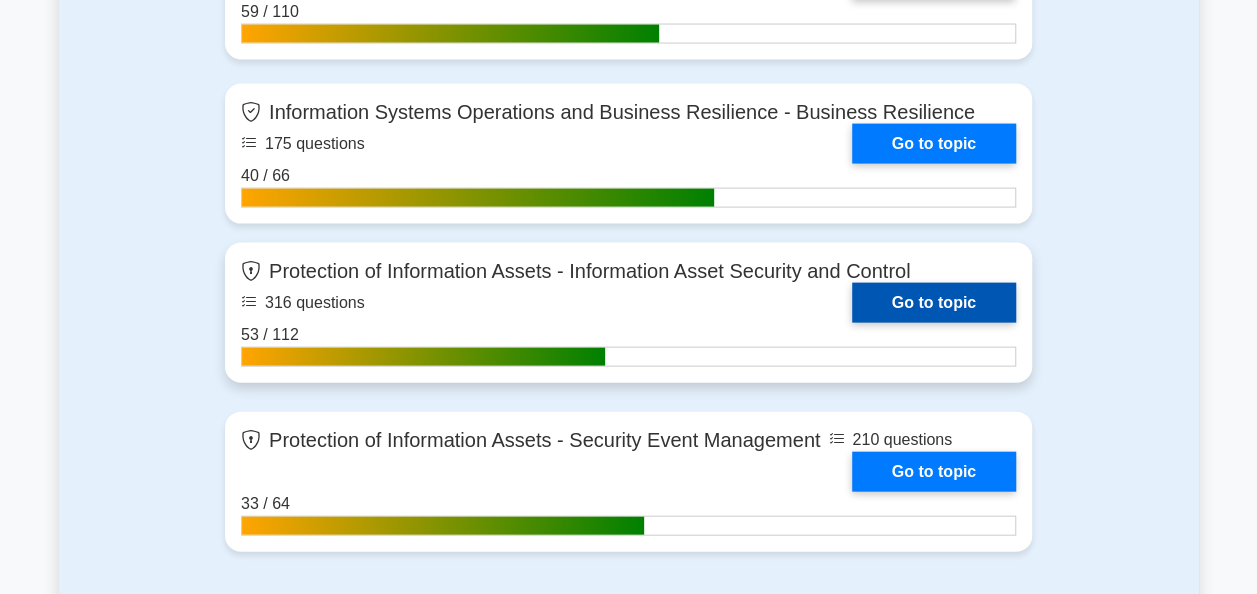 click on "Go to topic" at bounding box center (934, 303) 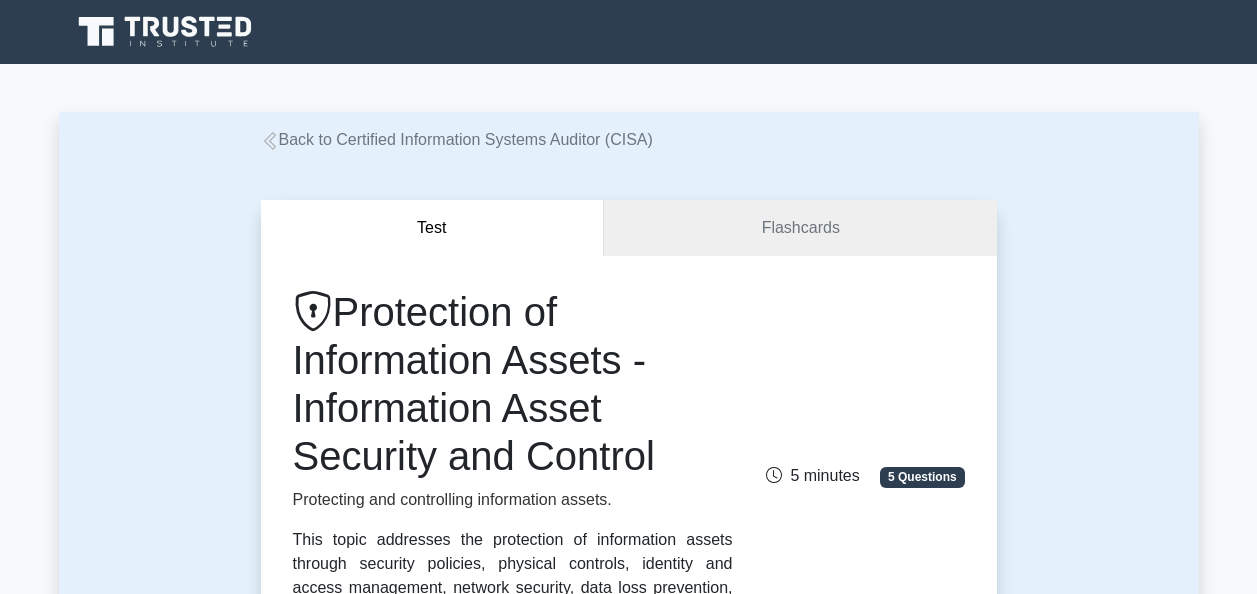scroll, scrollTop: 0, scrollLeft: 0, axis: both 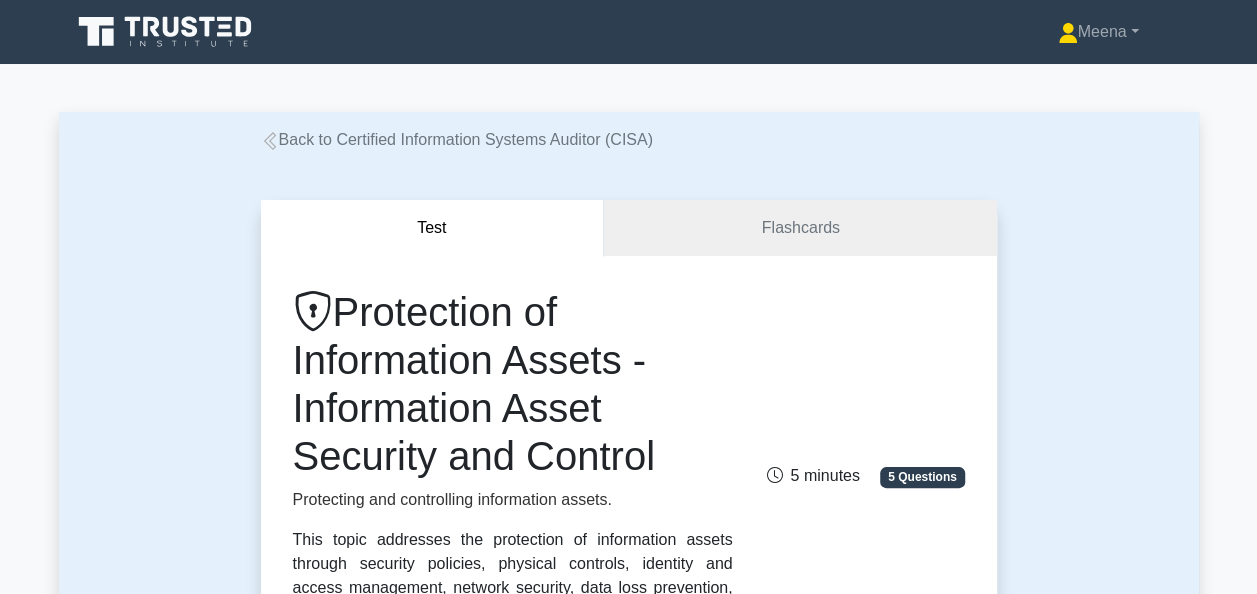 click on "Back to Certified Information Systems Auditor (CISA)" at bounding box center [457, 139] 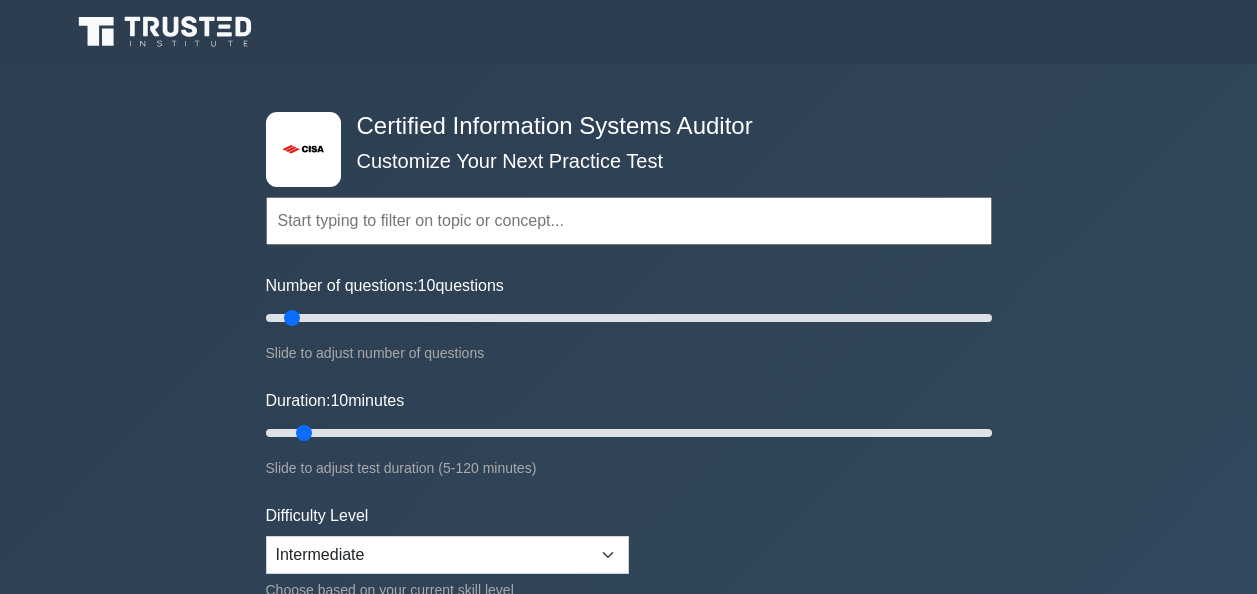 scroll, scrollTop: 0, scrollLeft: 0, axis: both 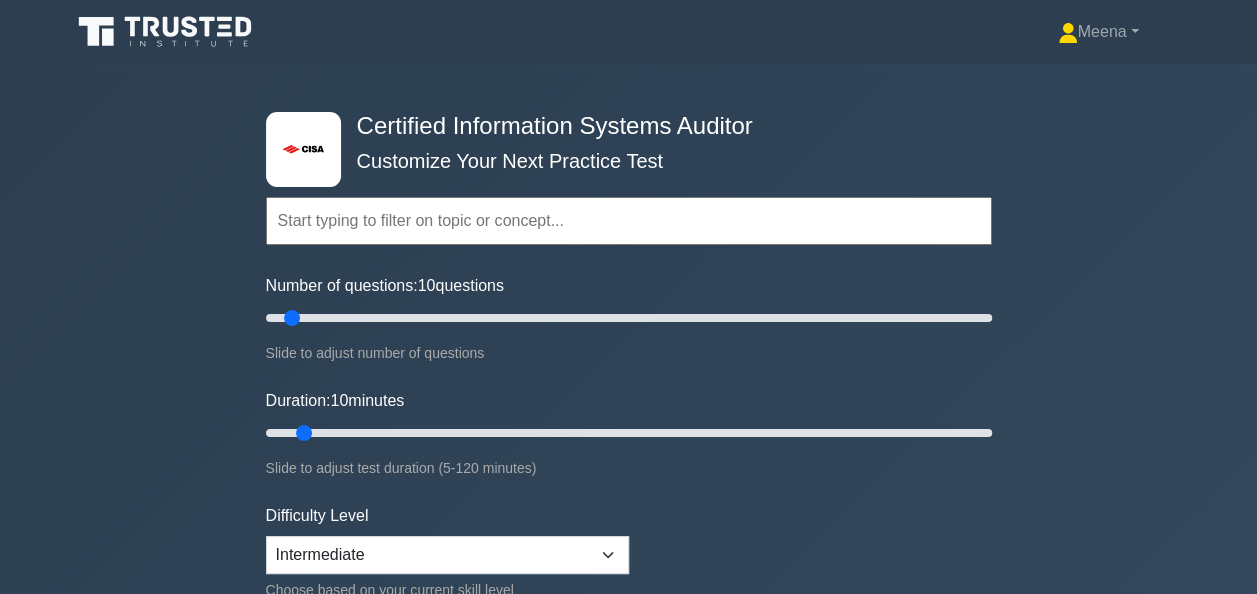 click at bounding box center [629, 221] 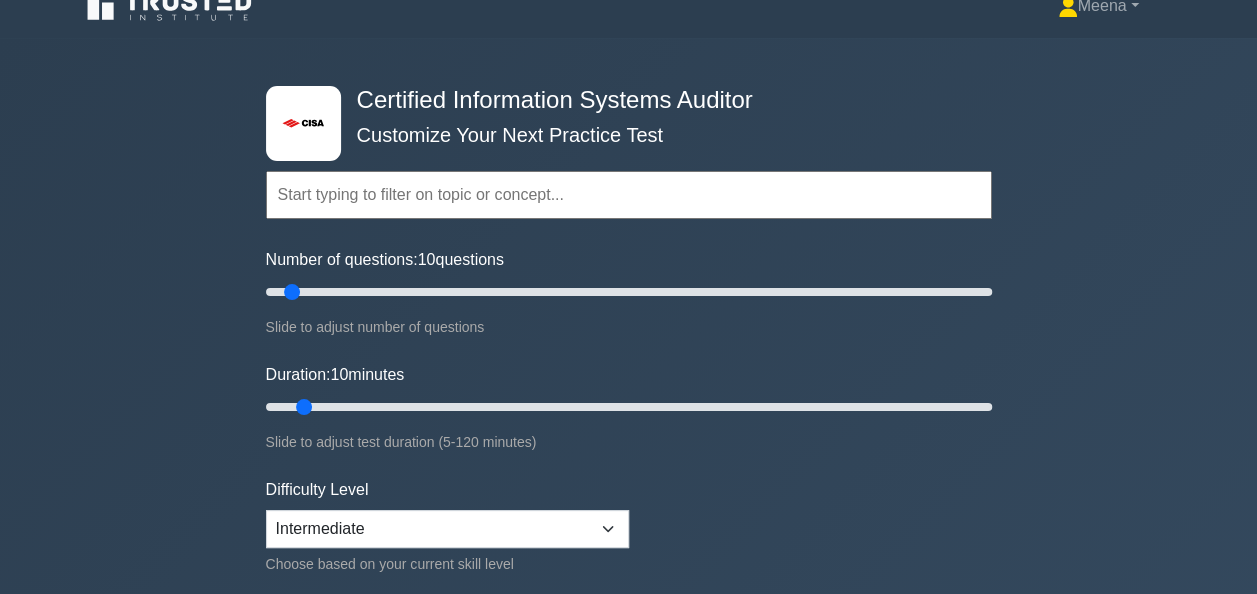 scroll, scrollTop: 0, scrollLeft: 0, axis: both 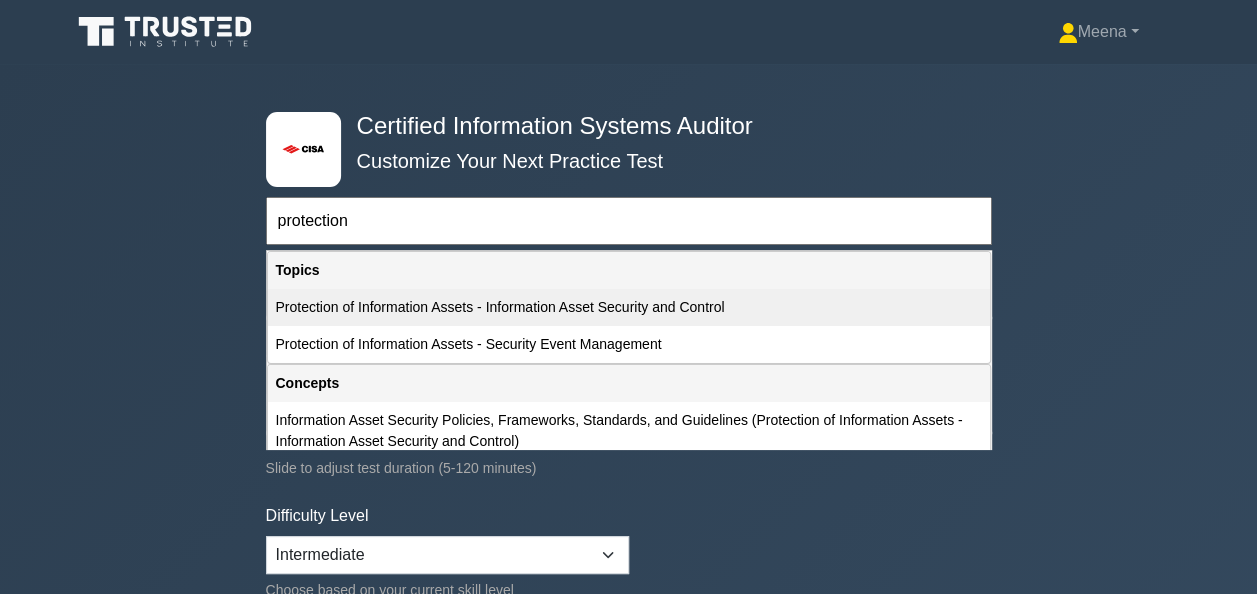 click on "Protection of Information Assets - Information Asset Security and Control" at bounding box center (629, 307) 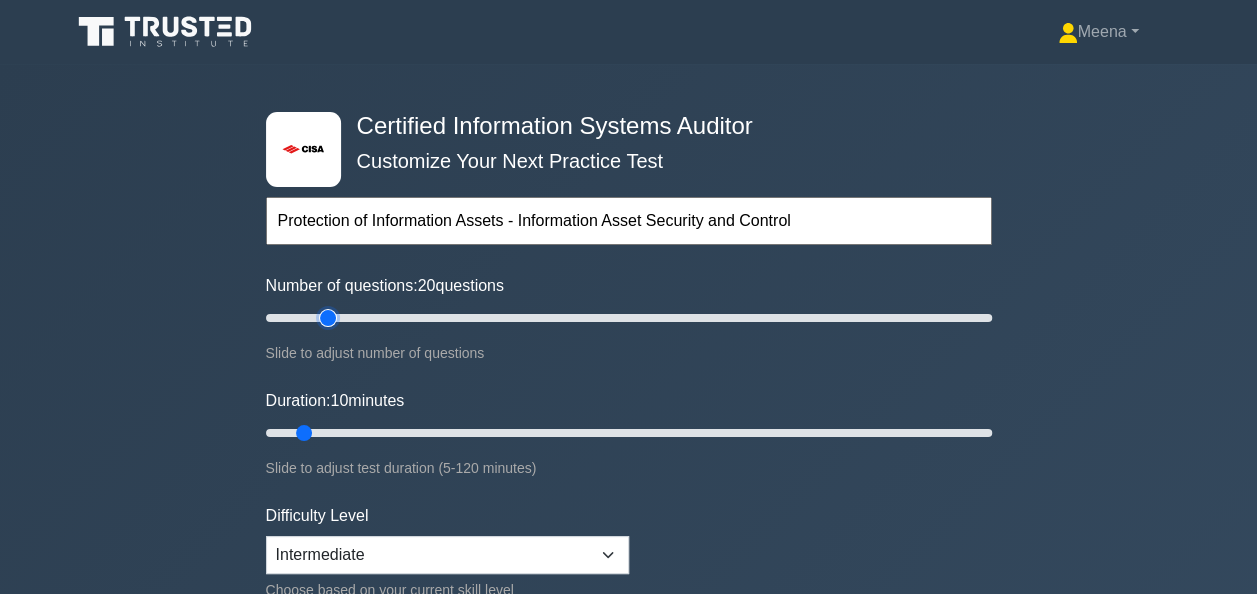 drag, startPoint x: 294, startPoint y: 314, endPoint x: 332, endPoint y: 312, distance: 38.052597 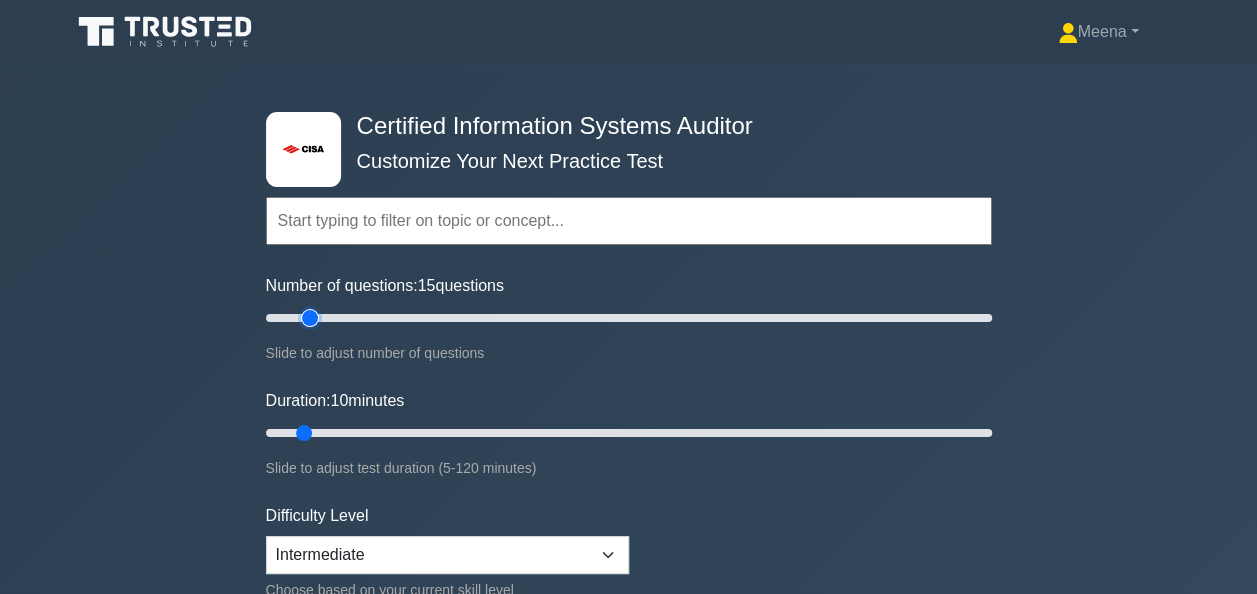 drag, startPoint x: 327, startPoint y: 316, endPoint x: 314, endPoint y: 317, distance: 13.038404 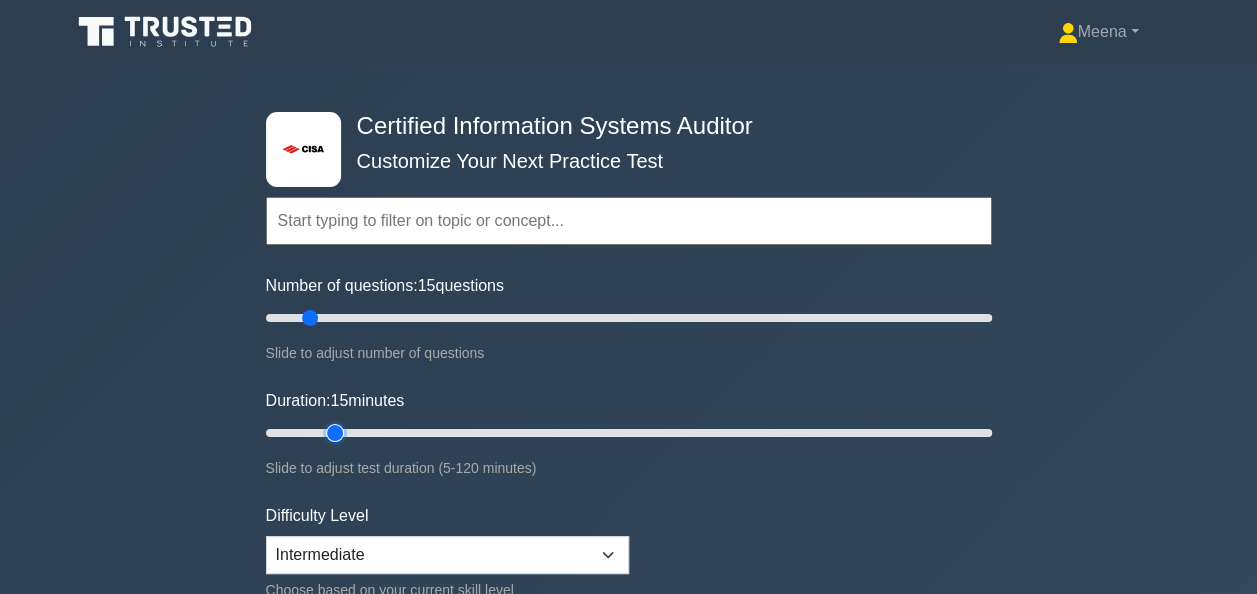 drag, startPoint x: 306, startPoint y: 428, endPoint x: 329, endPoint y: 433, distance: 23.537205 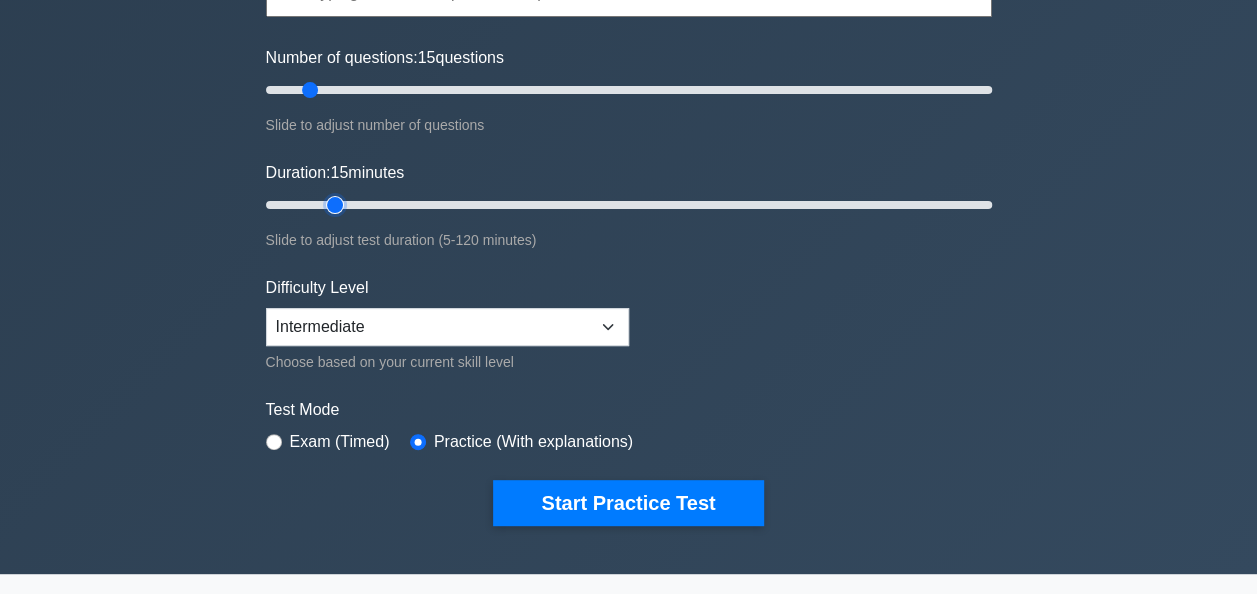 scroll, scrollTop: 229, scrollLeft: 0, axis: vertical 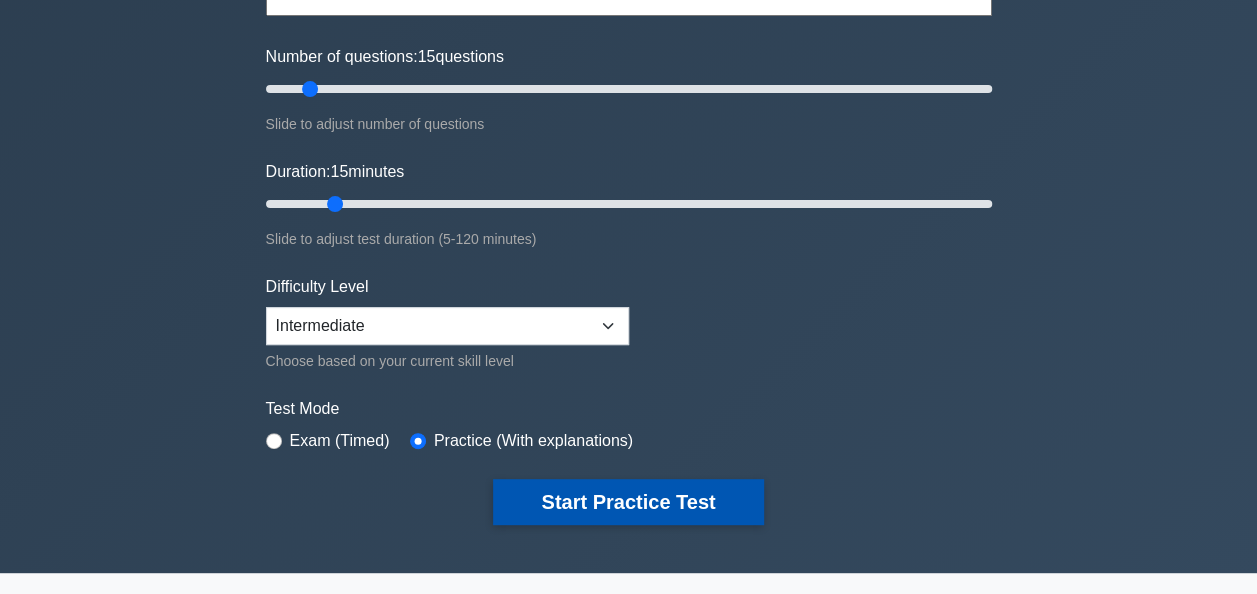 click on "Start Practice Test" at bounding box center [628, 502] 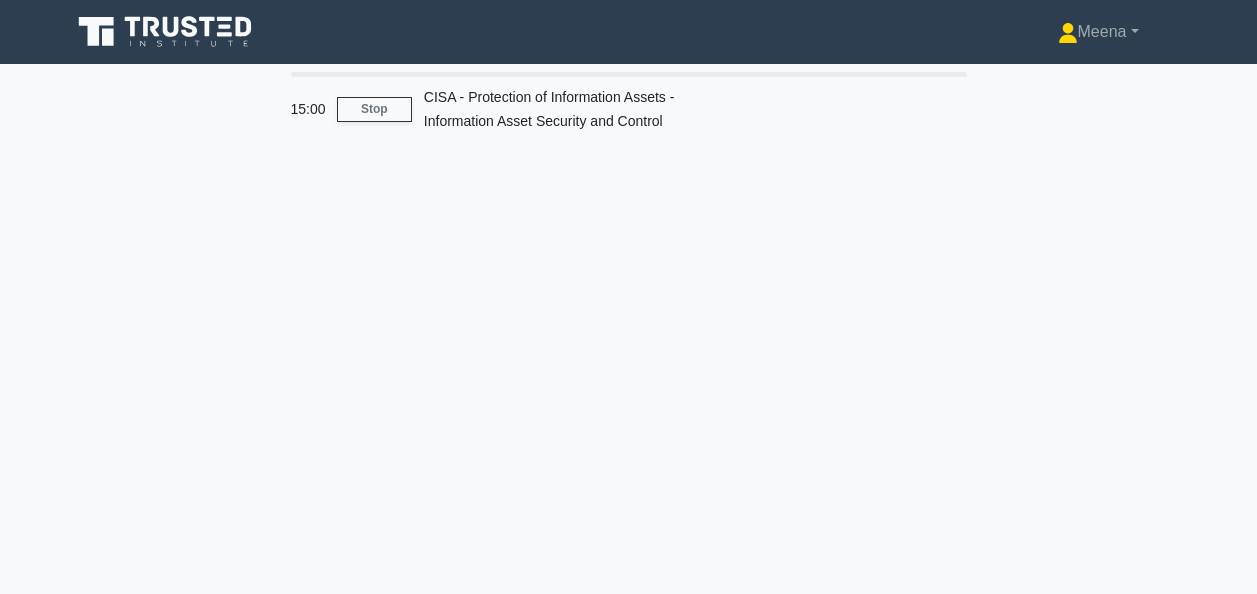 scroll, scrollTop: 0, scrollLeft: 0, axis: both 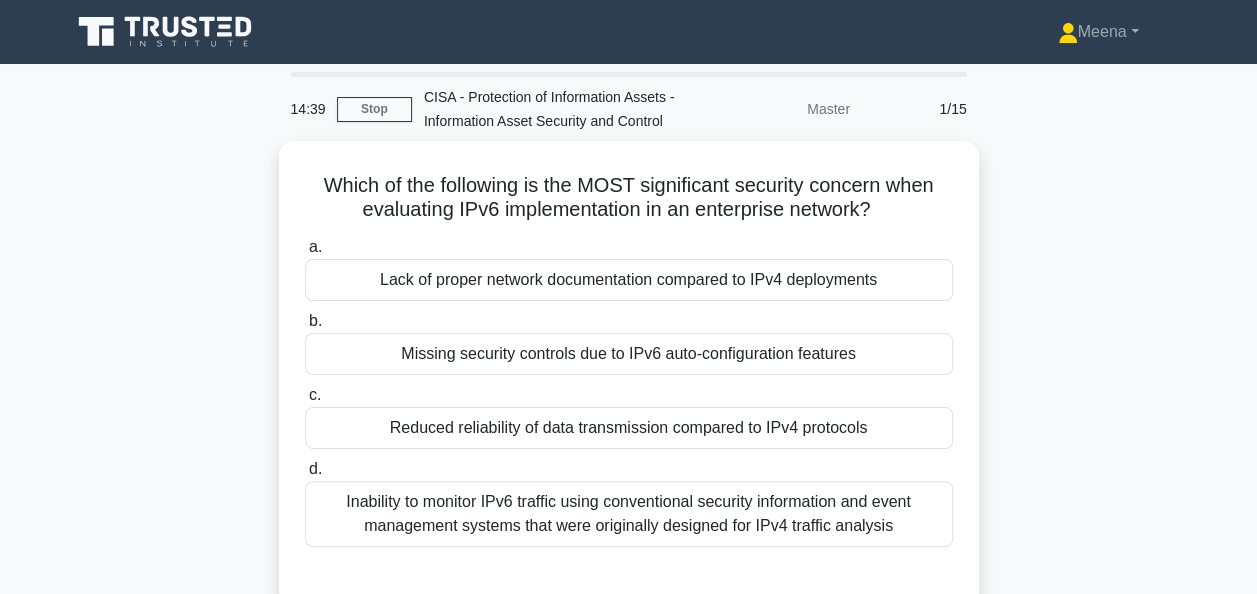 click on "Inability to monitor IPv6 traffic using conventional security information and event management systems that were originally designed for IPv4 traffic analysis" at bounding box center [629, 514] 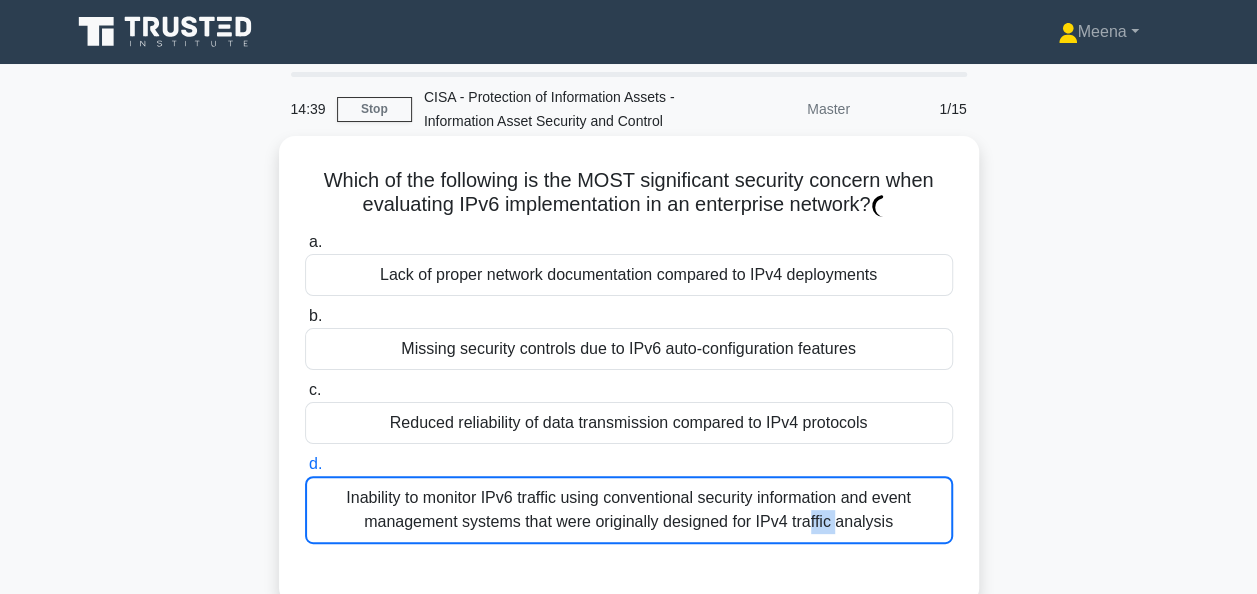drag, startPoint x: 0, startPoint y: 0, endPoint x: 593, endPoint y: 502, distance: 776.9511 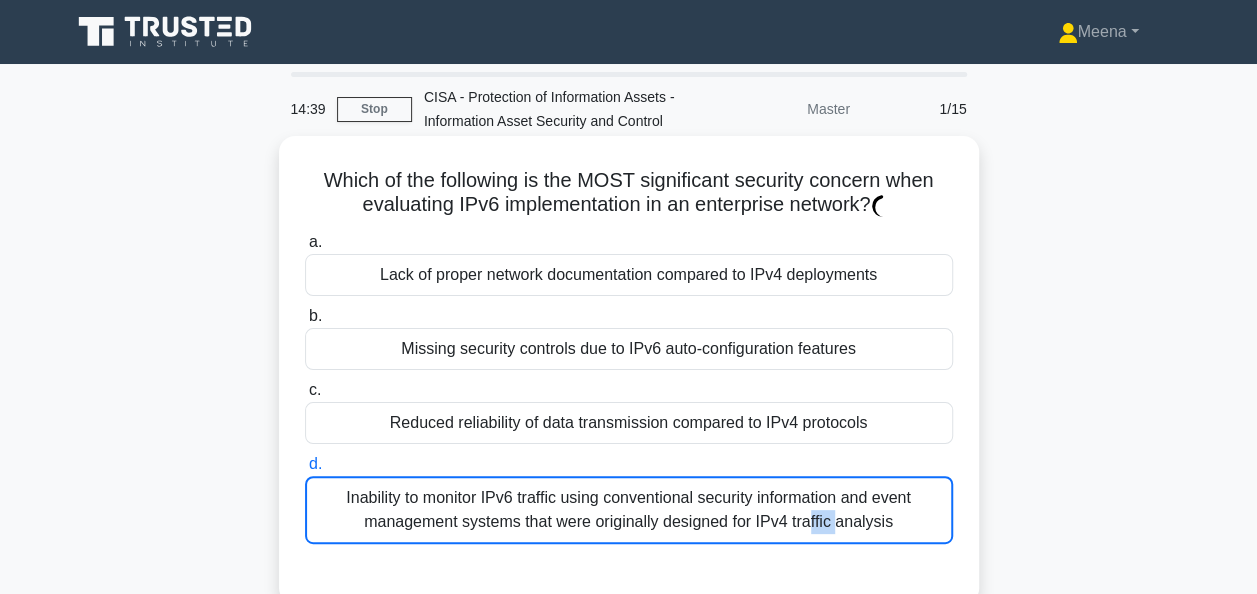 click on "Inability to monitor IPv6 traffic using conventional security information and event management systems that were originally designed for IPv4 traffic analysis" at bounding box center (629, 510) 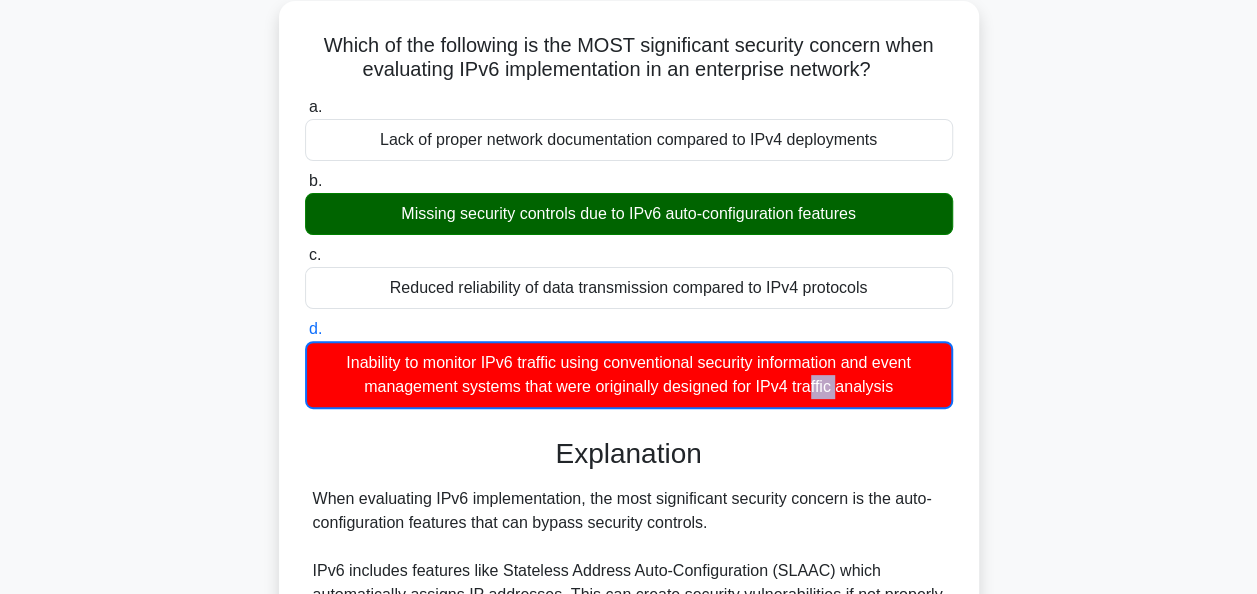 scroll, scrollTop: 148, scrollLeft: 0, axis: vertical 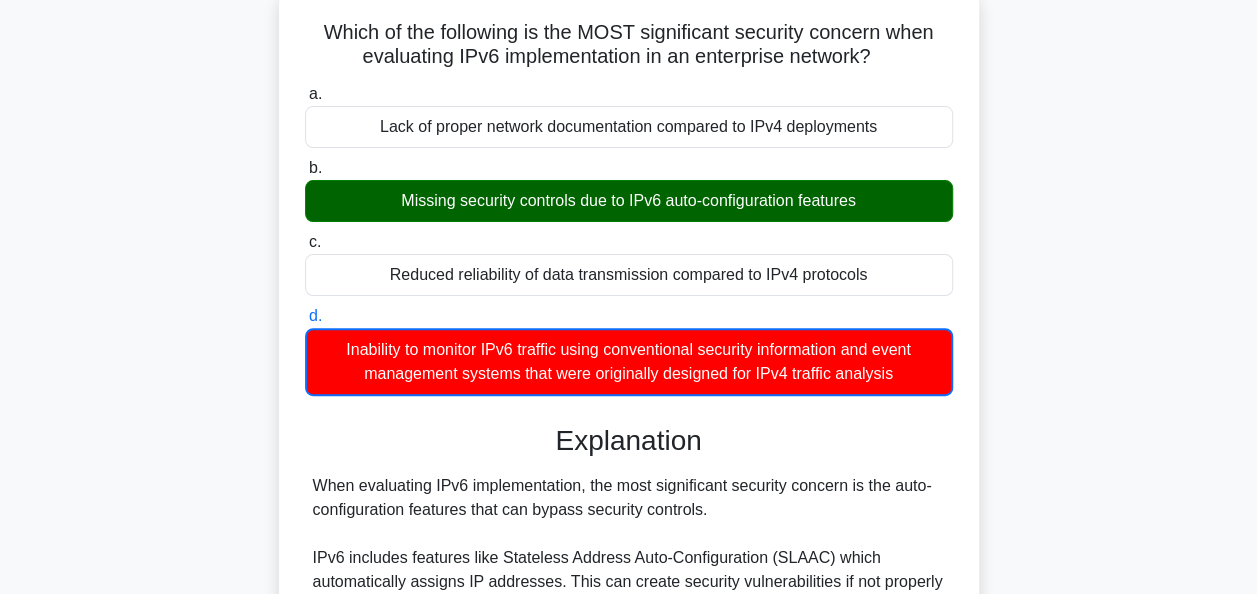 drag, startPoint x: 593, startPoint y: 502, endPoint x: 435, endPoint y: 444, distance: 168.30923 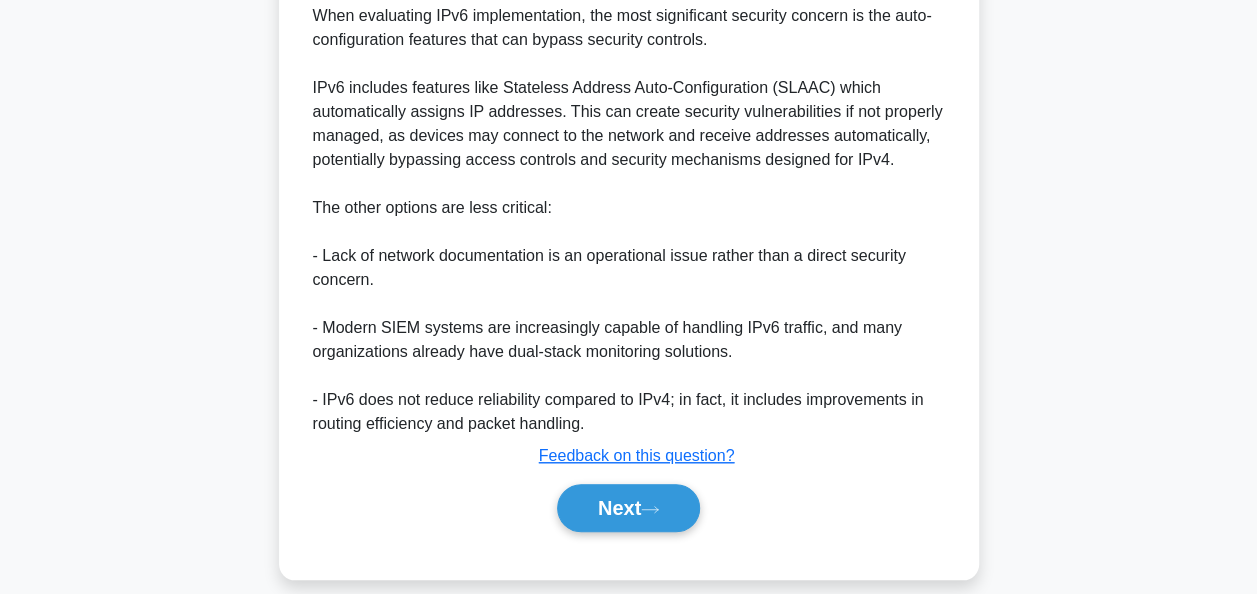 scroll, scrollTop: 639, scrollLeft: 0, axis: vertical 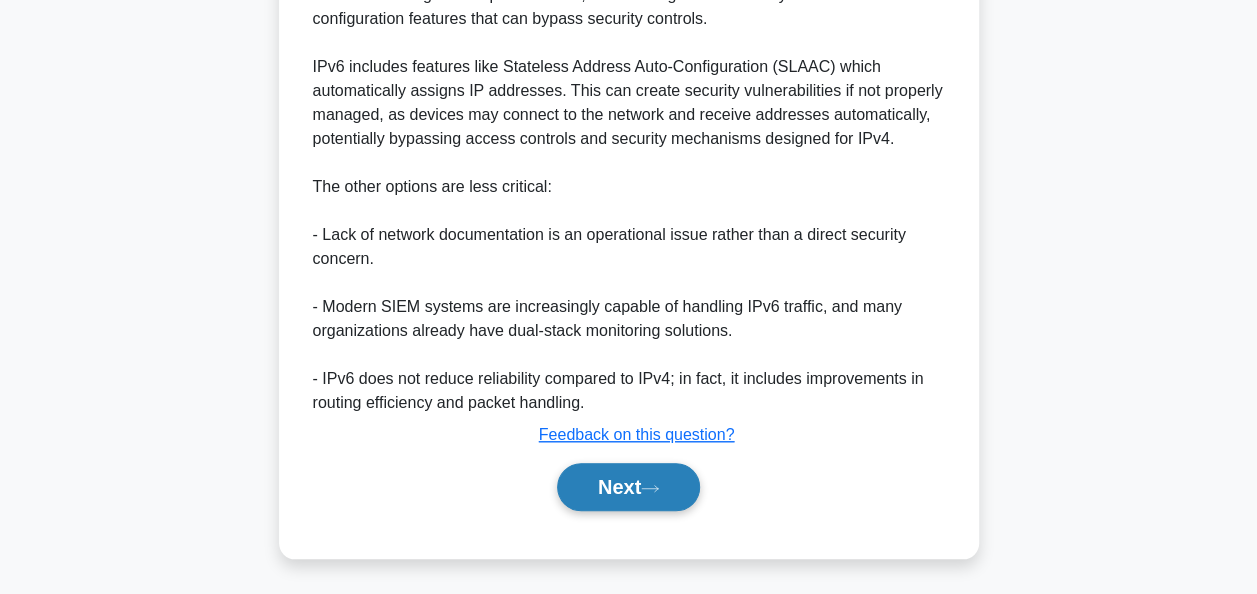 click on "Next" at bounding box center (628, 487) 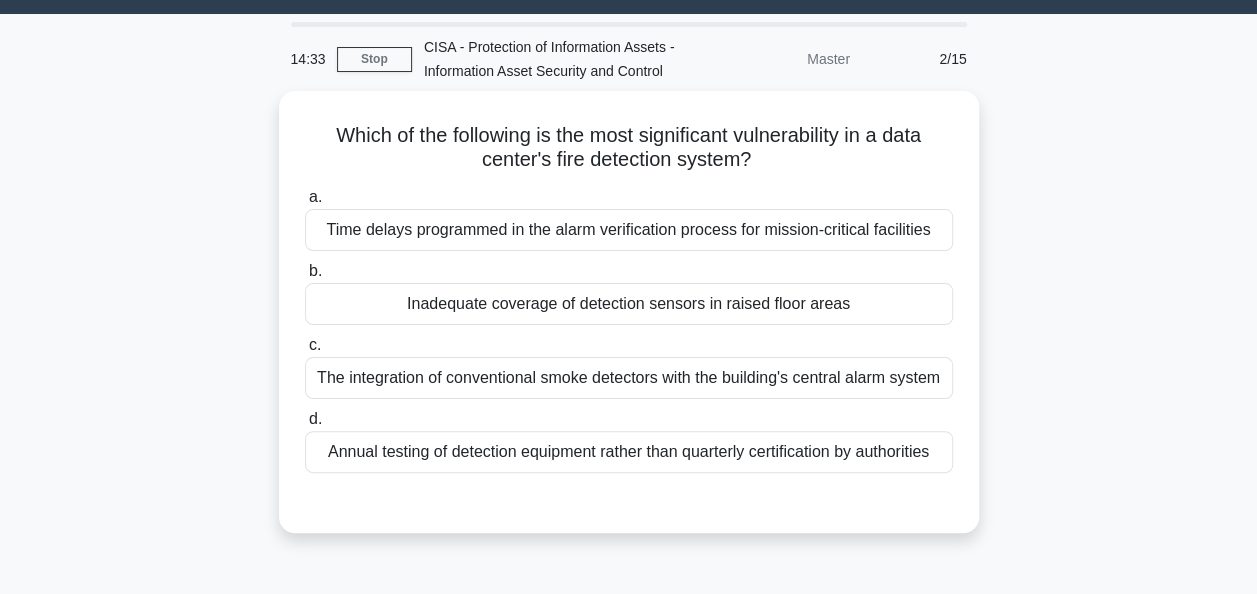 scroll, scrollTop: 0, scrollLeft: 0, axis: both 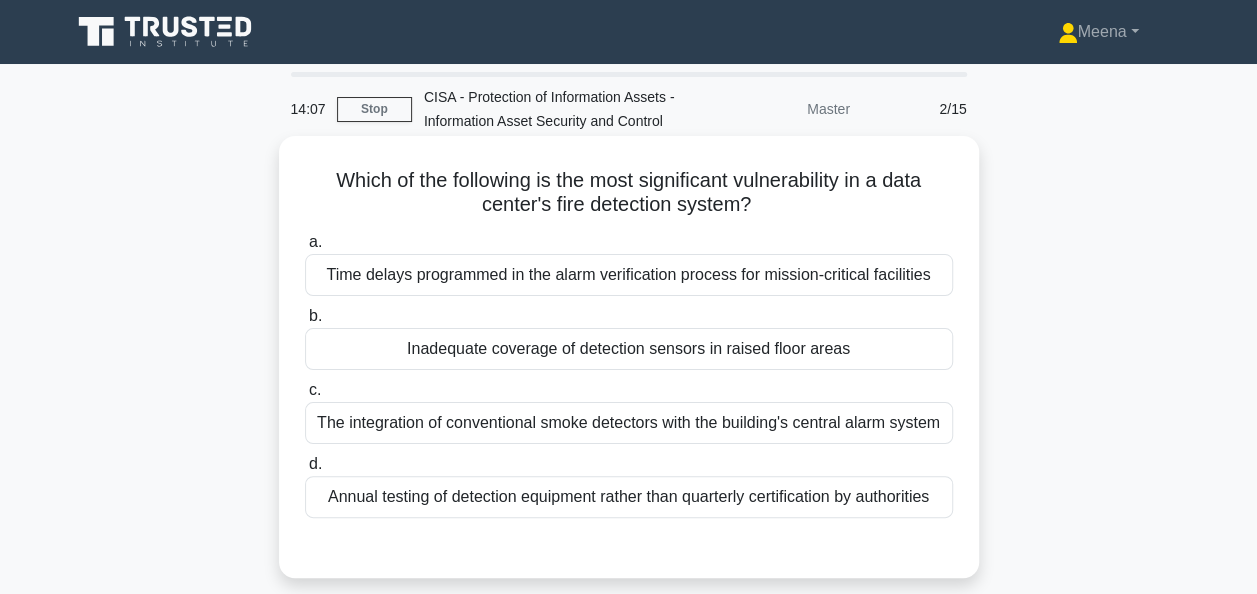 click on "Time delays programmed in the alarm verification process for mission-critical facilities" at bounding box center (629, 275) 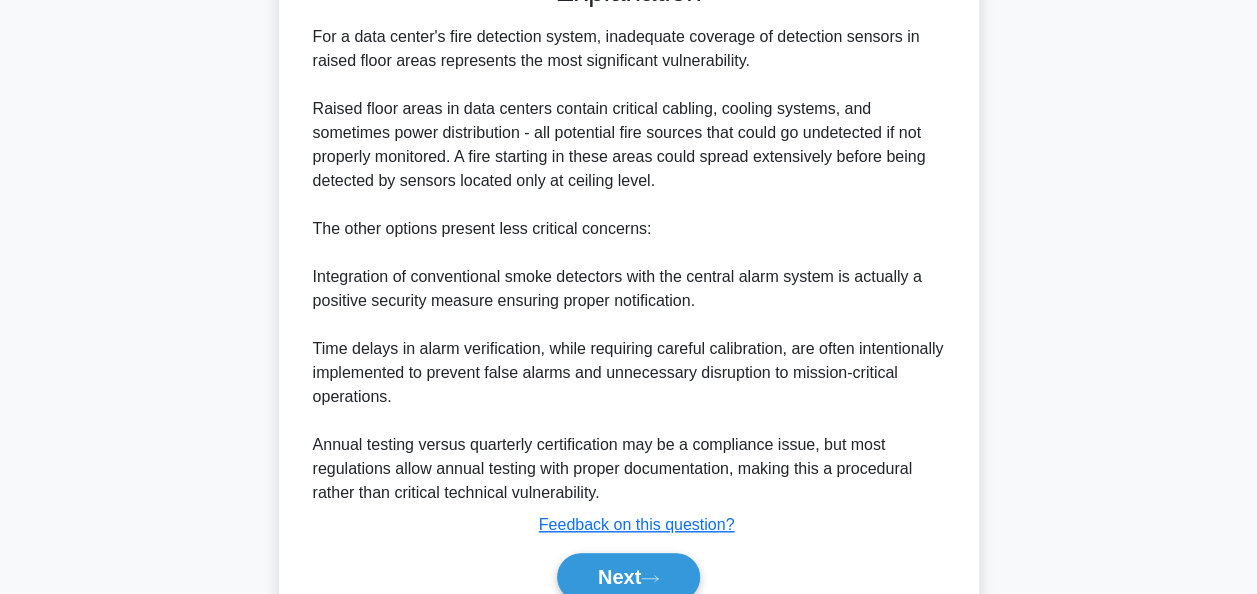 scroll, scrollTop: 660, scrollLeft: 0, axis: vertical 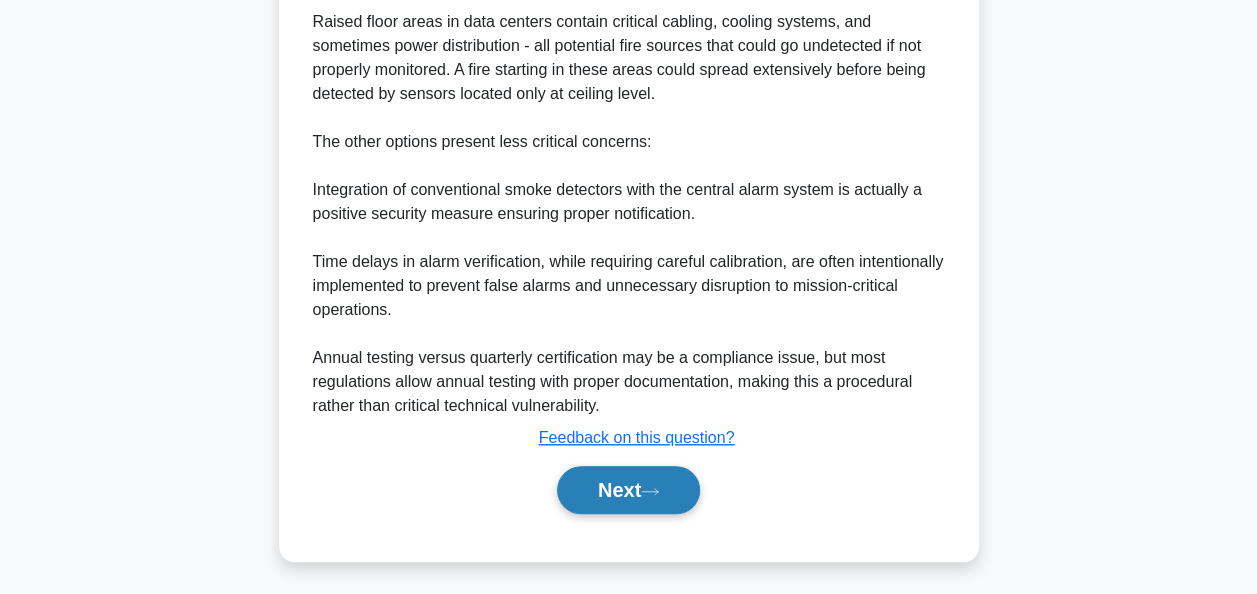 click on "Next" at bounding box center [628, 490] 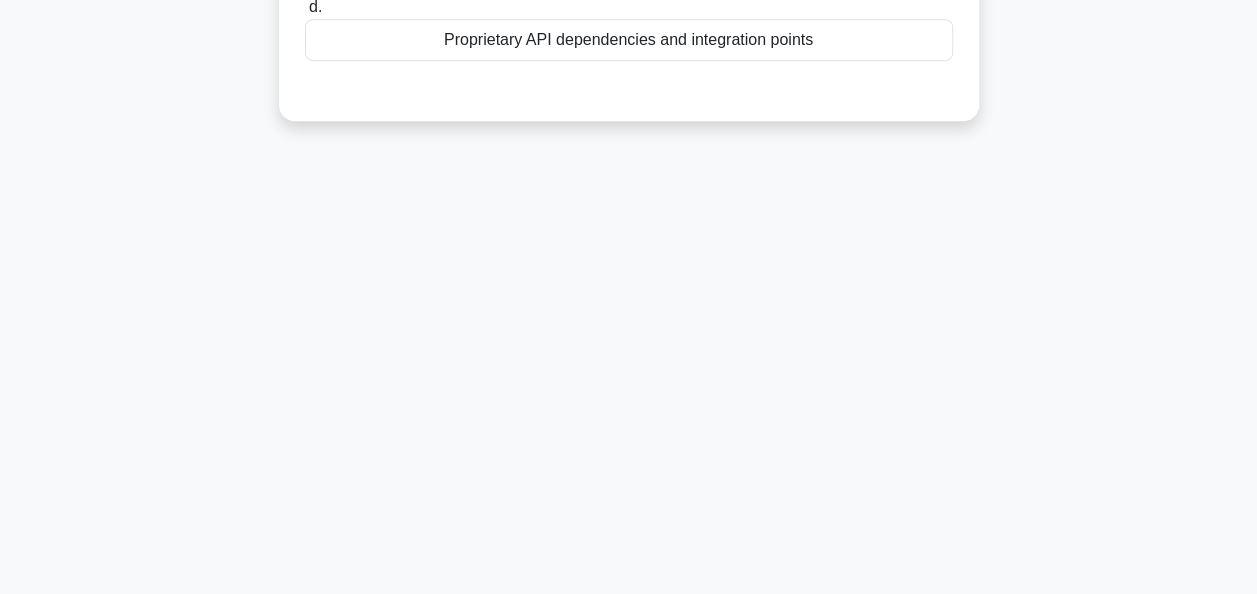 scroll, scrollTop: 0, scrollLeft: 0, axis: both 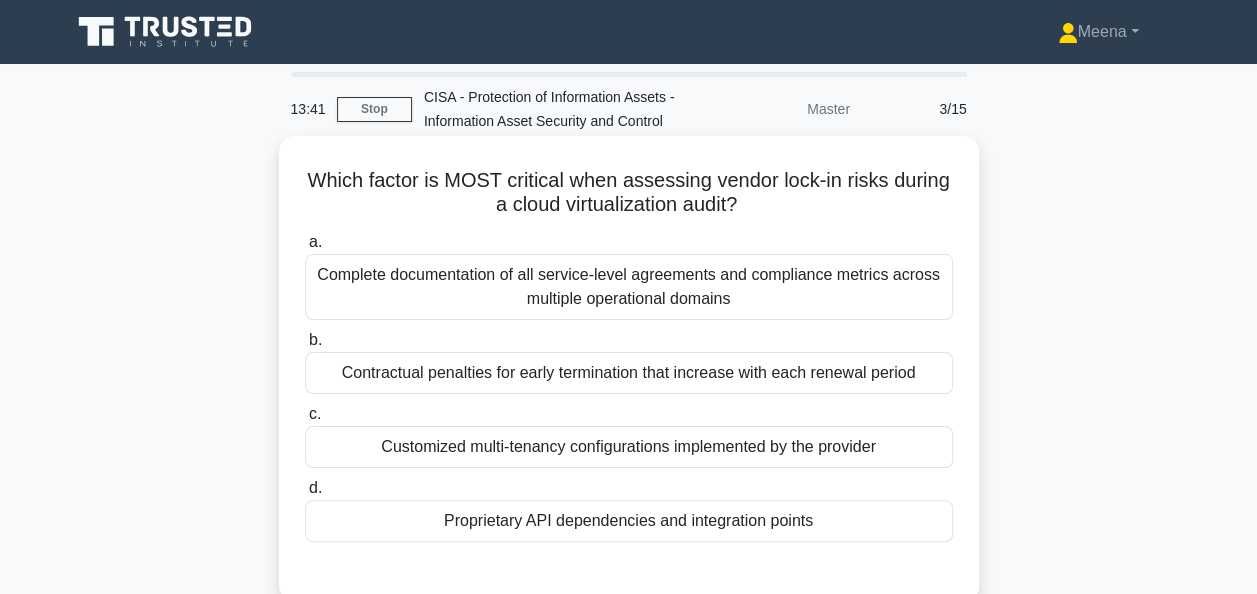 click on "Proprietary API dependencies and integration points" at bounding box center [629, 521] 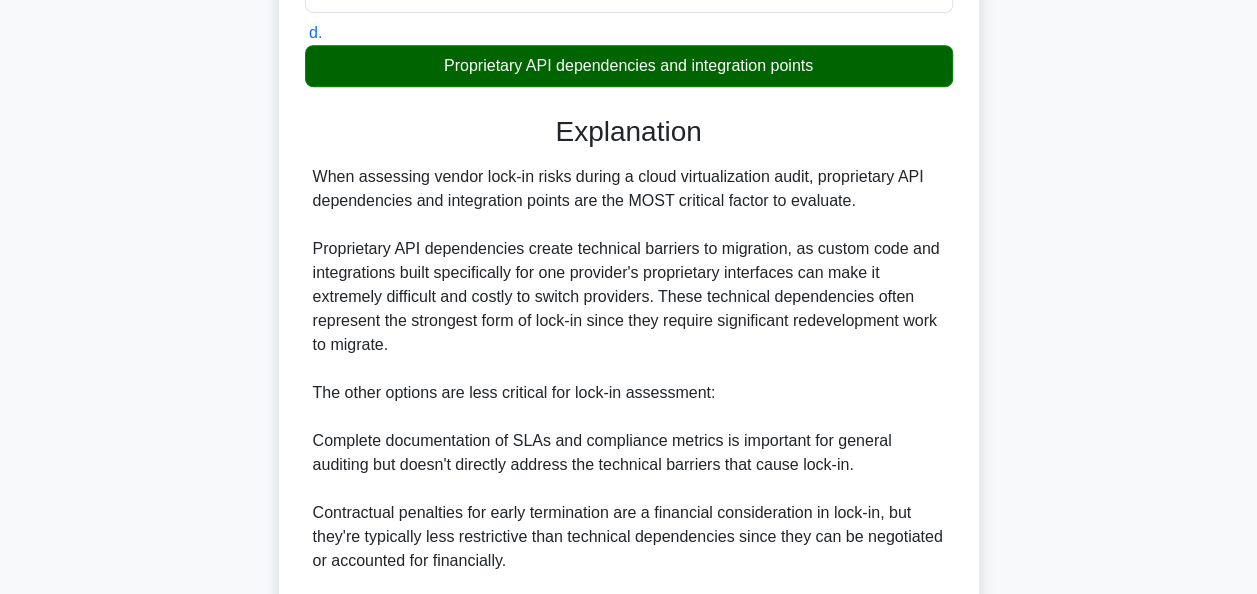 scroll, scrollTop: 625, scrollLeft: 0, axis: vertical 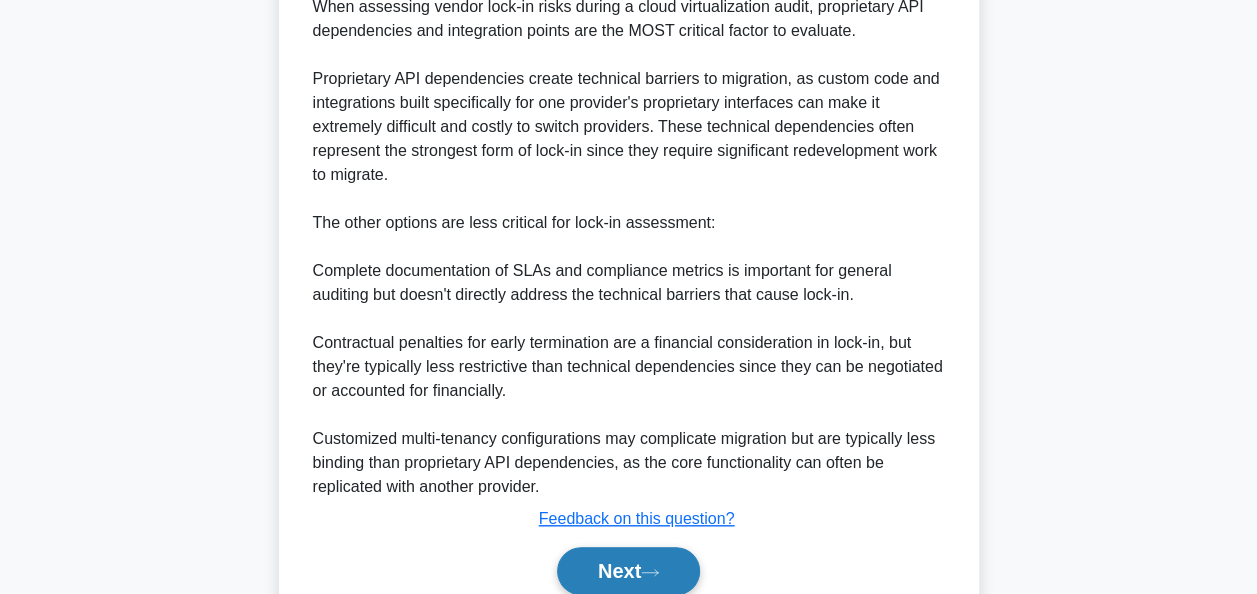 click on "Next" at bounding box center [628, 571] 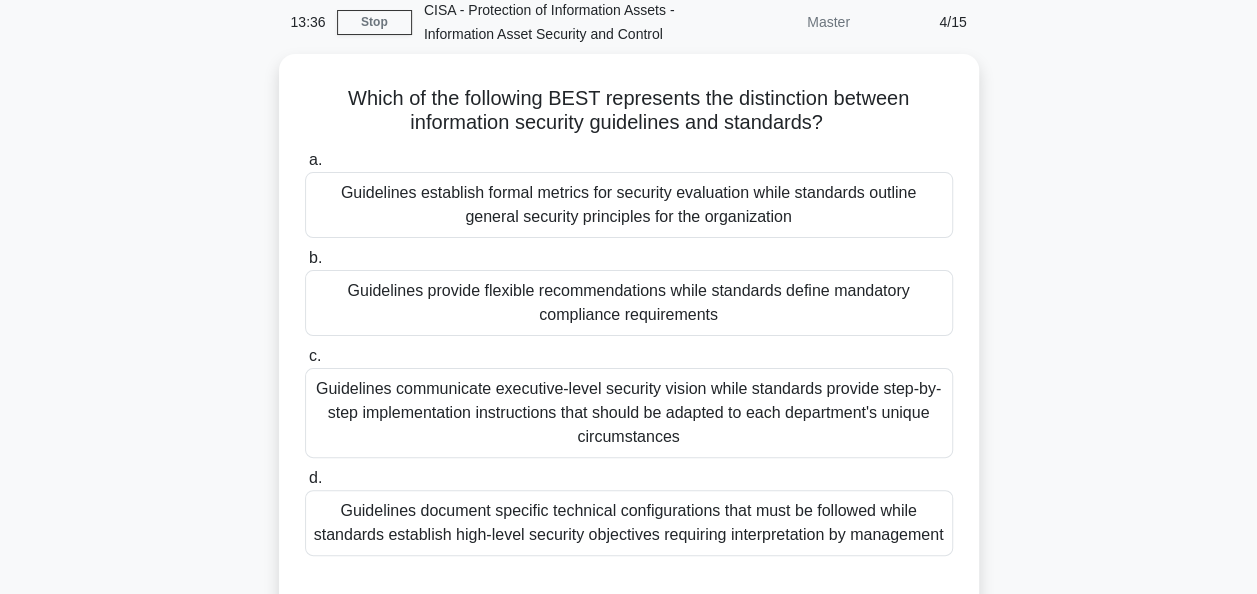 scroll, scrollTop: 86, scrollLeft: 0, axis: vertical 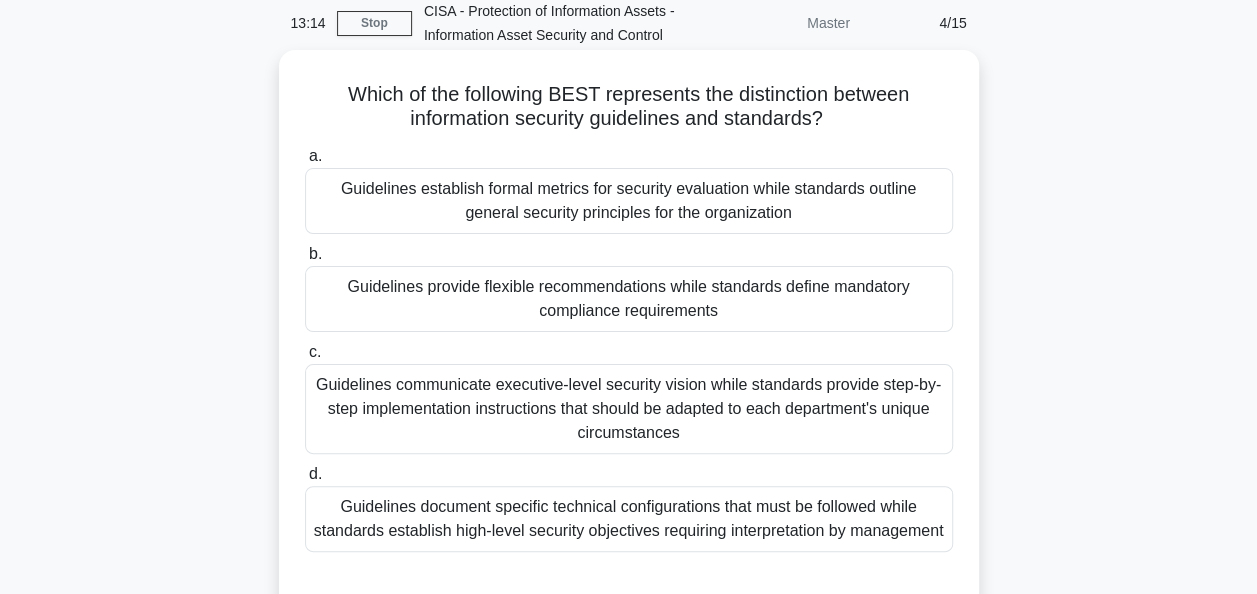 click on "Guidelines provide flexible recommendations while standards define mandatory compliance requirements" at bounding box center [629, 299] 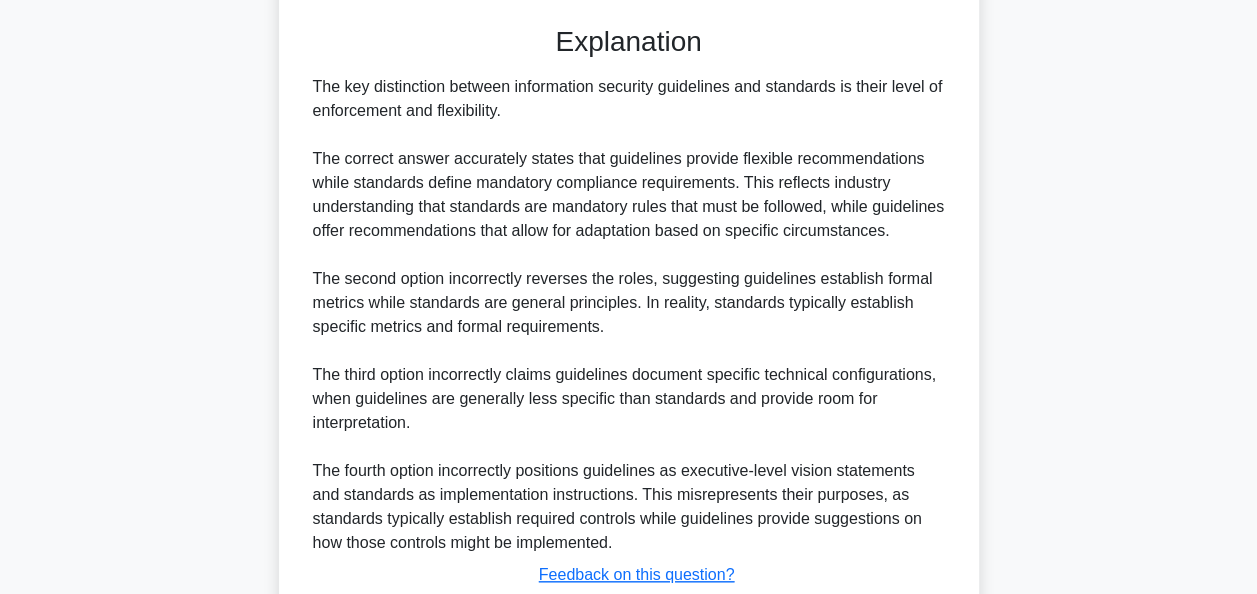 scroll, scrollTop: 828, scrollLeft: 0, axis: vertical 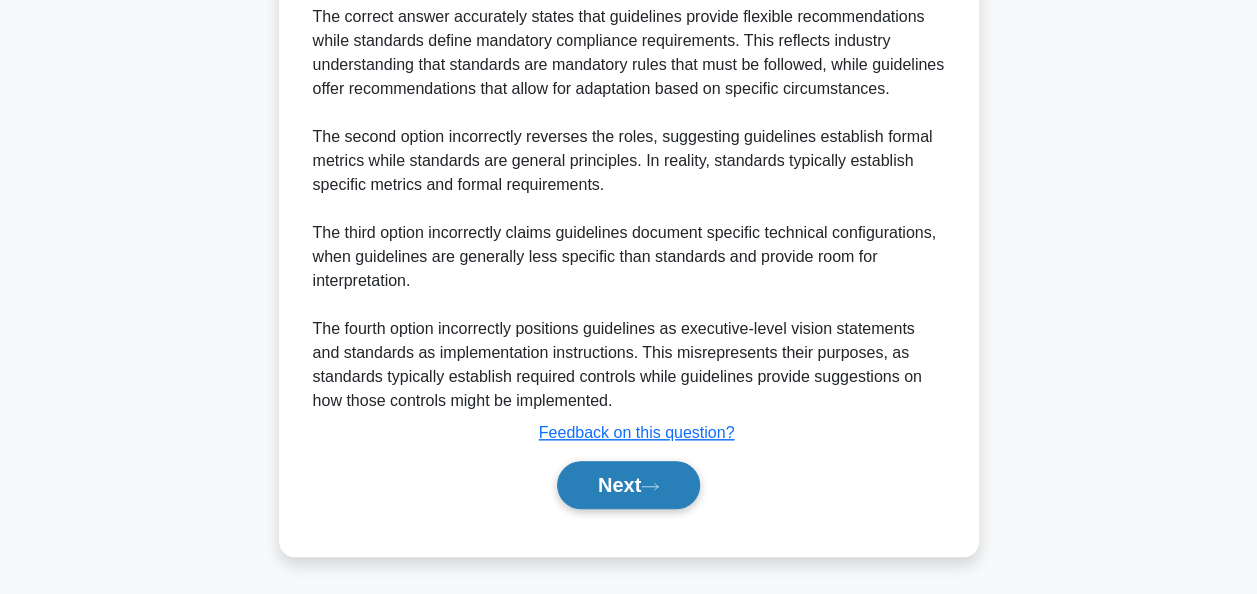 click on "Next" at bounding box center [628, 485] 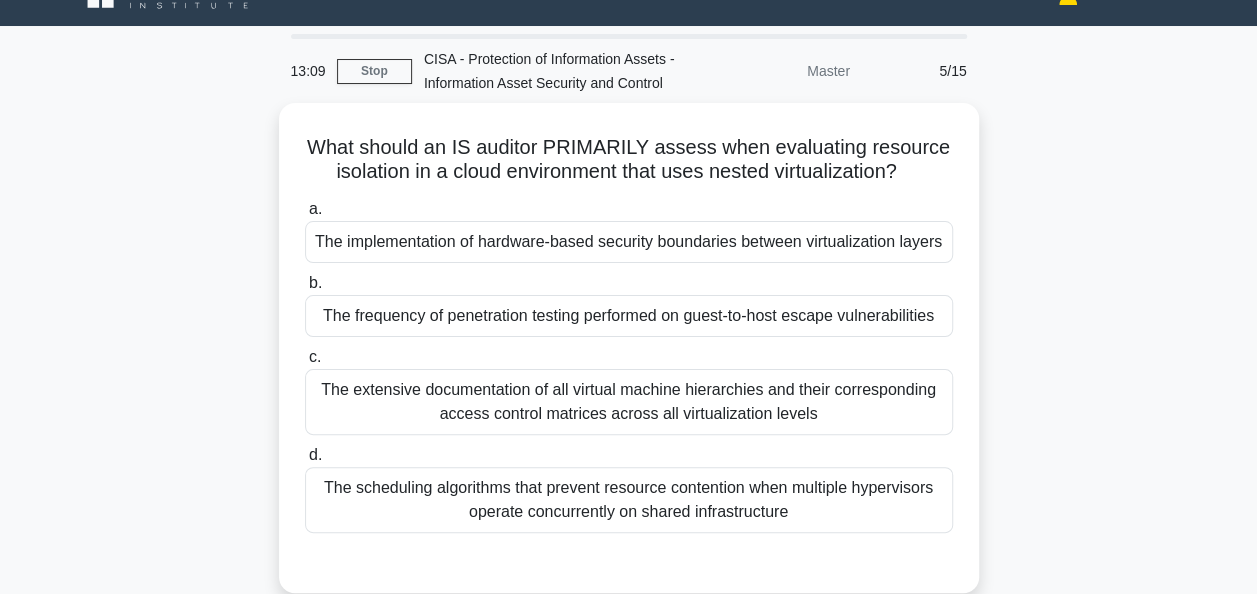 scroll, scrollTop: 36, scrollLeft: 0, axis: vertical 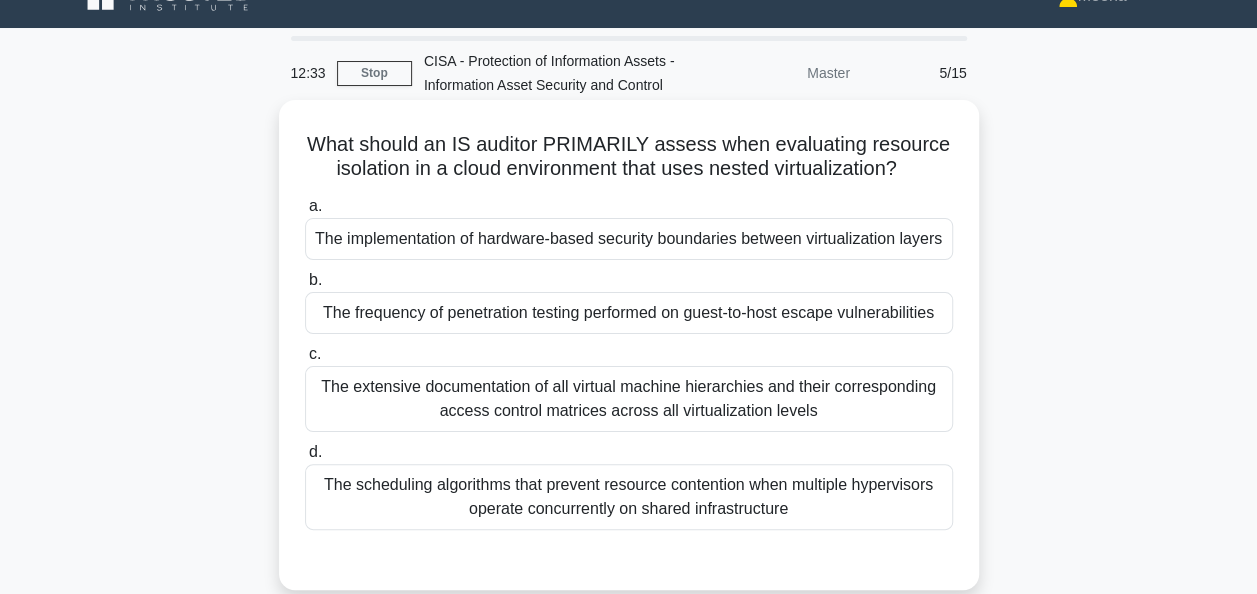click on "The scheduling algorithms that prevent resource contention when multiple hypervisors operate concurrently on shared infrastructure" at bounding box center [629, 497] 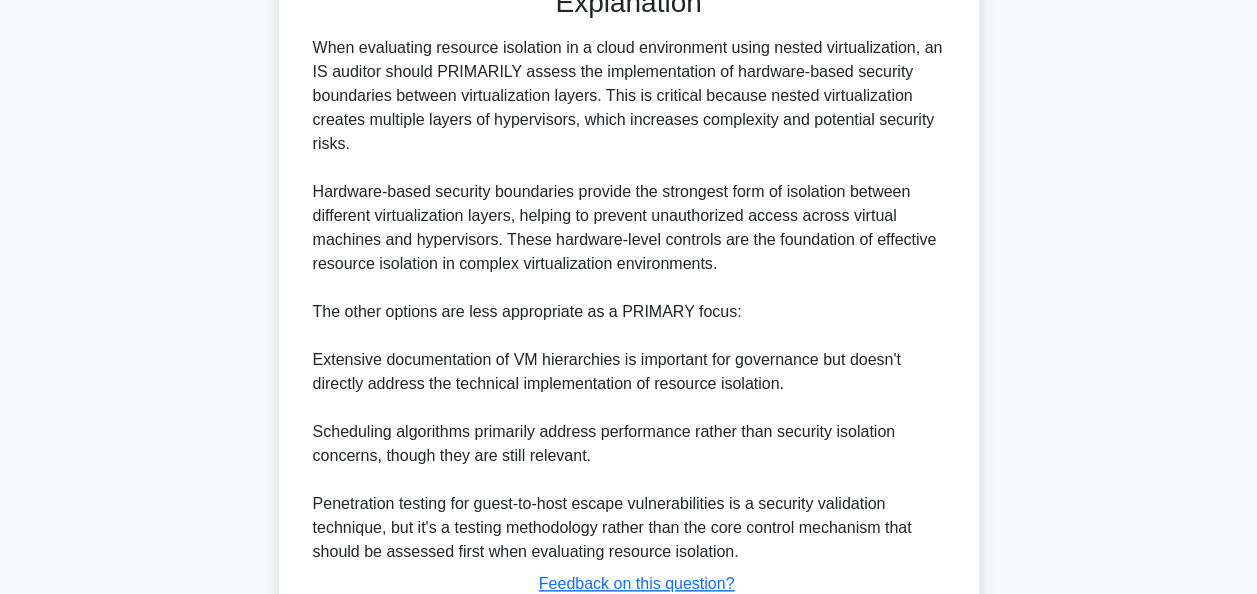 scroll, scrollTop: 783, scrollLeft: 0, axis: vertical 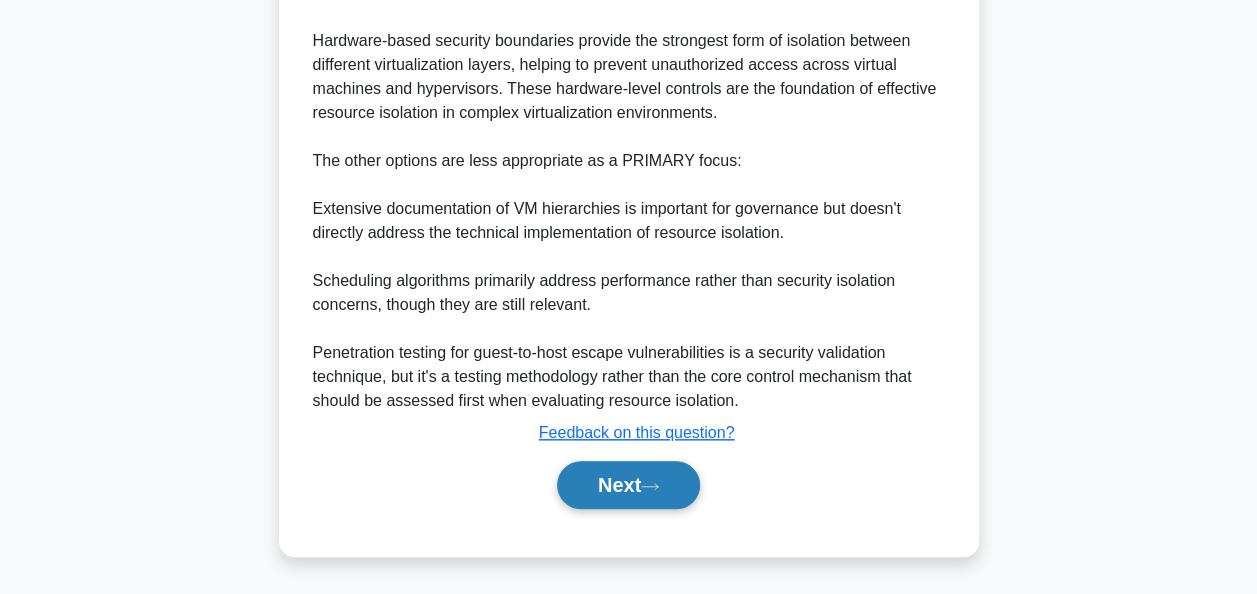 click on "Next" at bounding box center [628, 485] 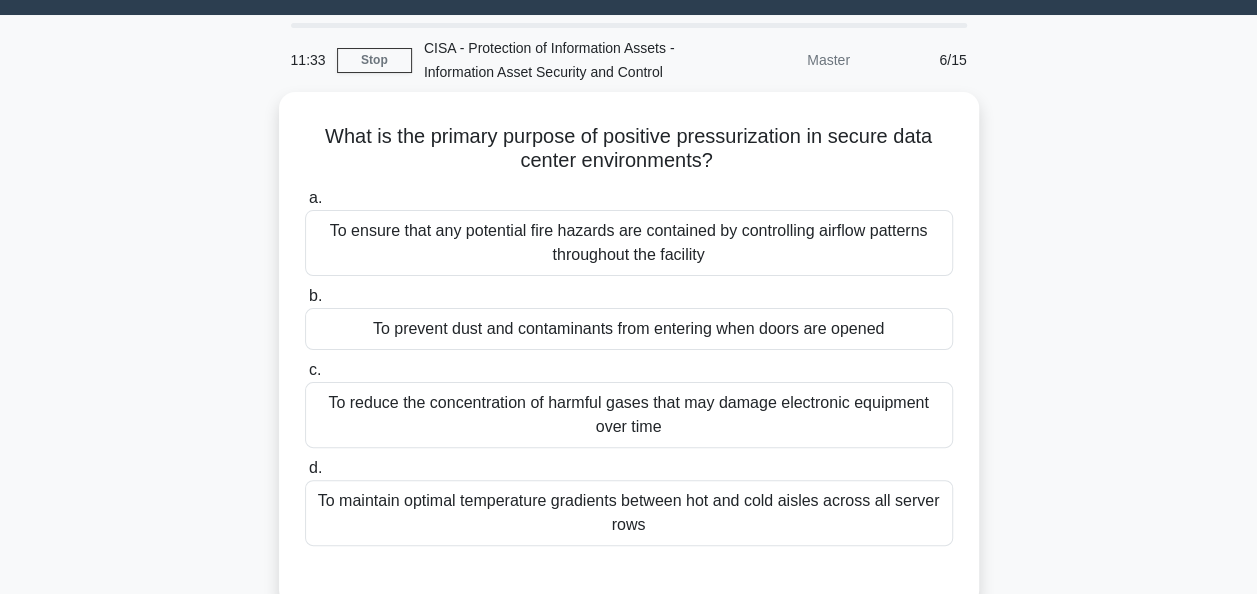 scroll, scrollTop: 50, scrollLeft: 0, axis: vertical 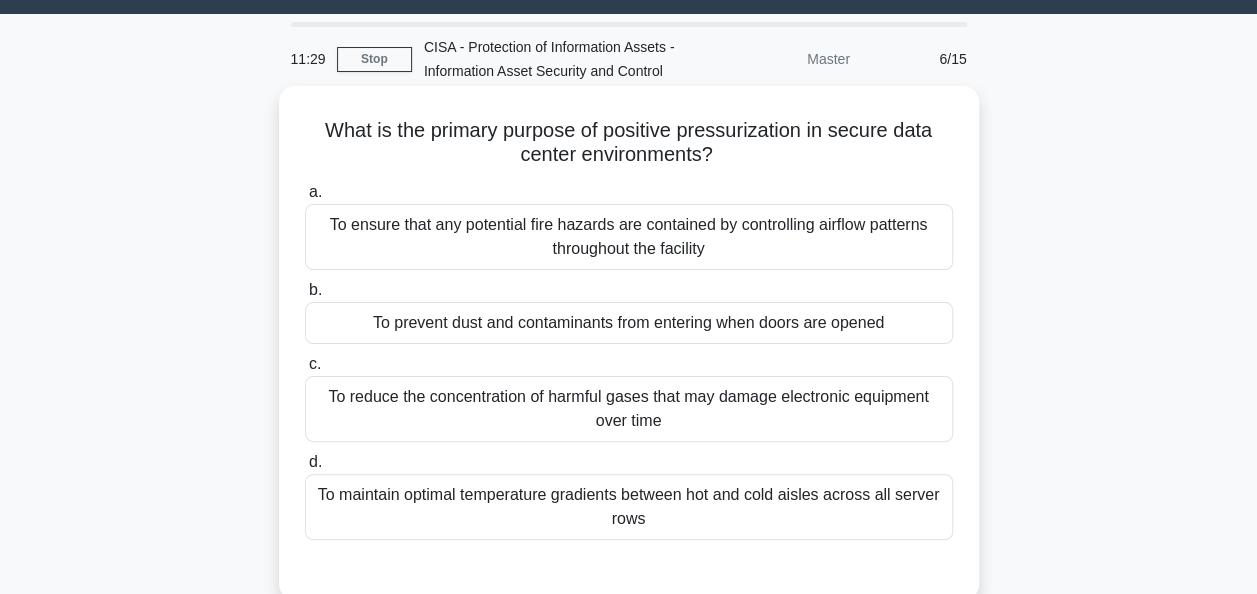 click on "To maintain optimal temperature gradients between hot and cold aisles across all server rows" at bounding box center (629, 507) 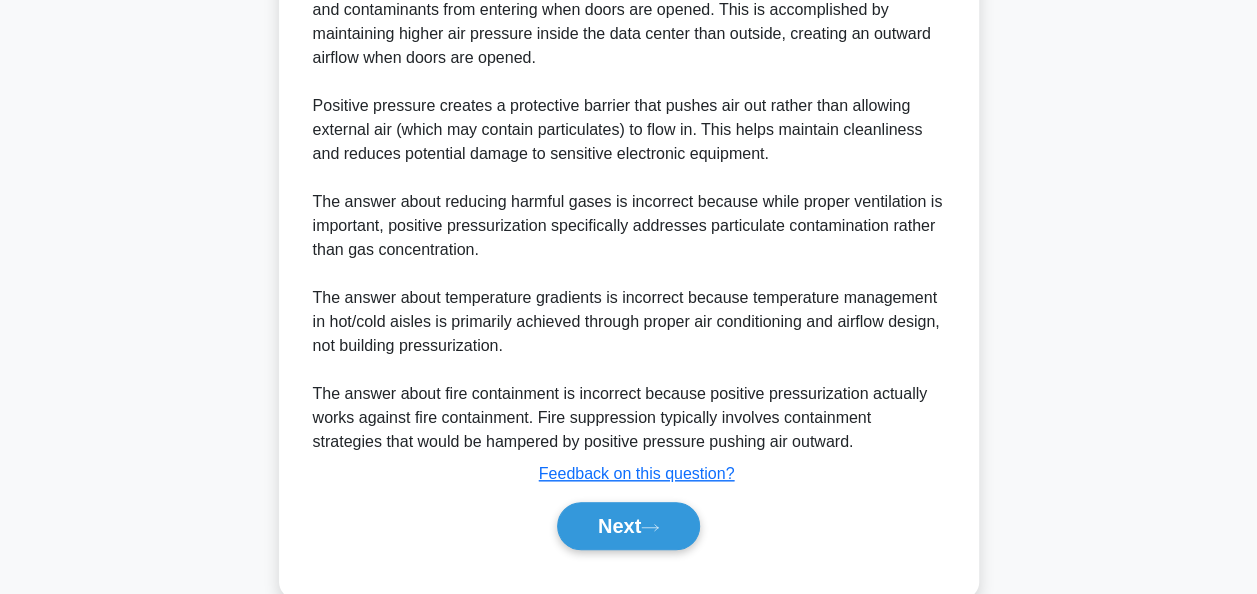 scroll, scrollTop: 716, scrollLeft: 0, axis: vertical 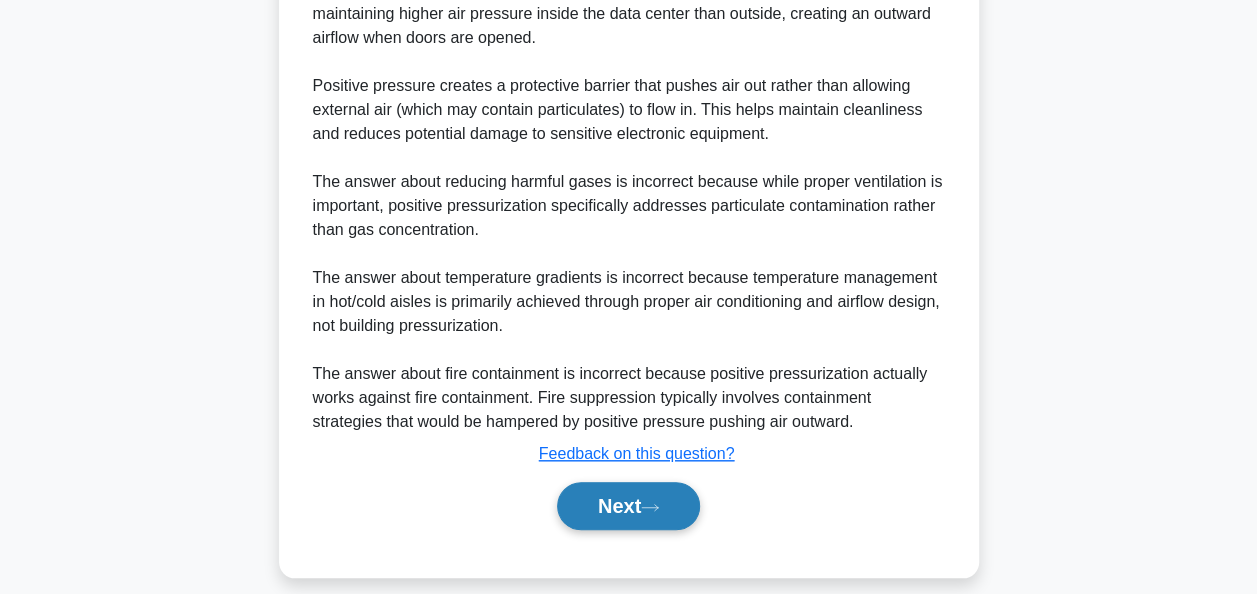 click on "Next" at bounding box center [628, 506] 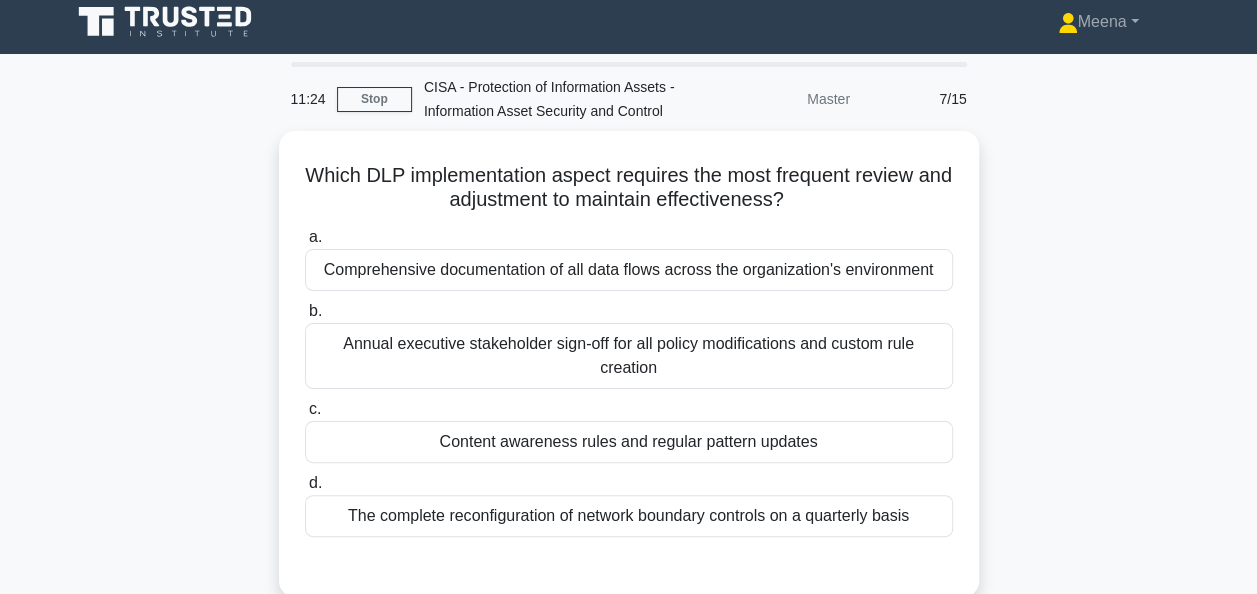 scroll, scrollTop: 0, scrollLeft: 0, axis: both 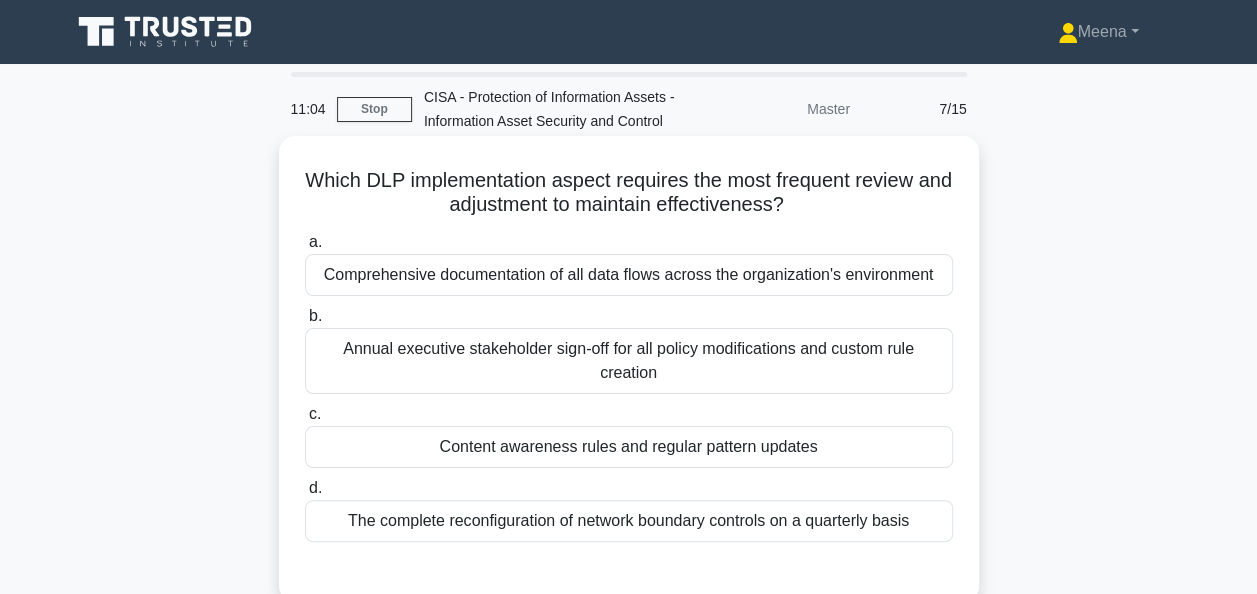 click on "Content awareness rules and regular pattern updates" at bounding box center [629, 447] 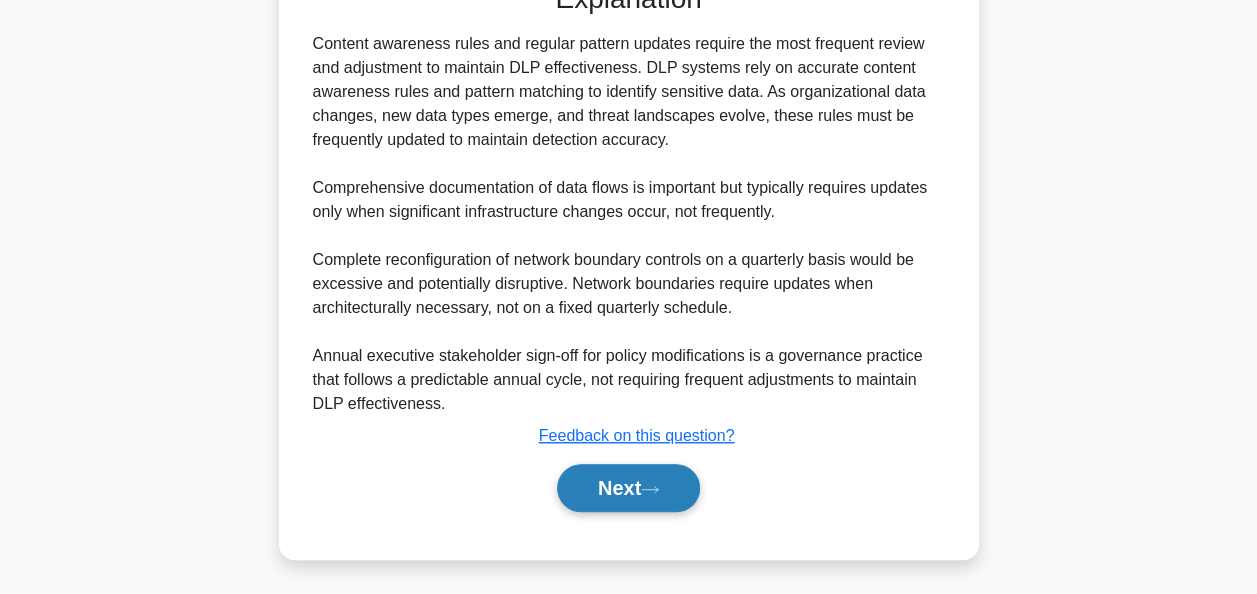 click on "Next" at bounding box center [628, 488] 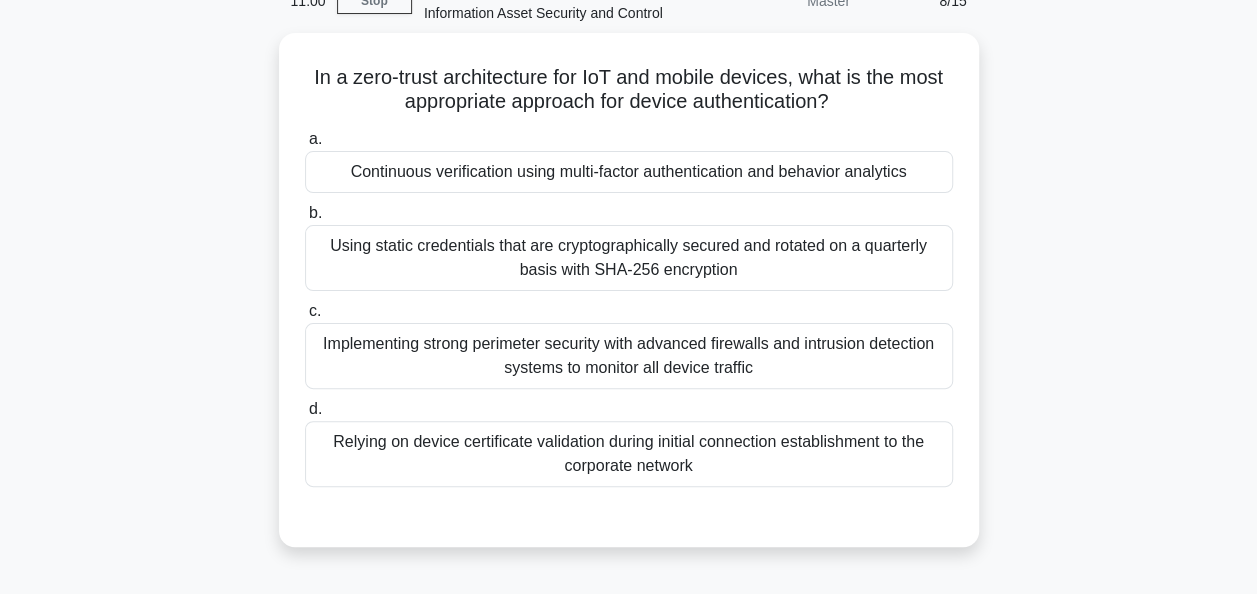 scroll, scrollTop: 0, scrollLeft: 0, axis: both 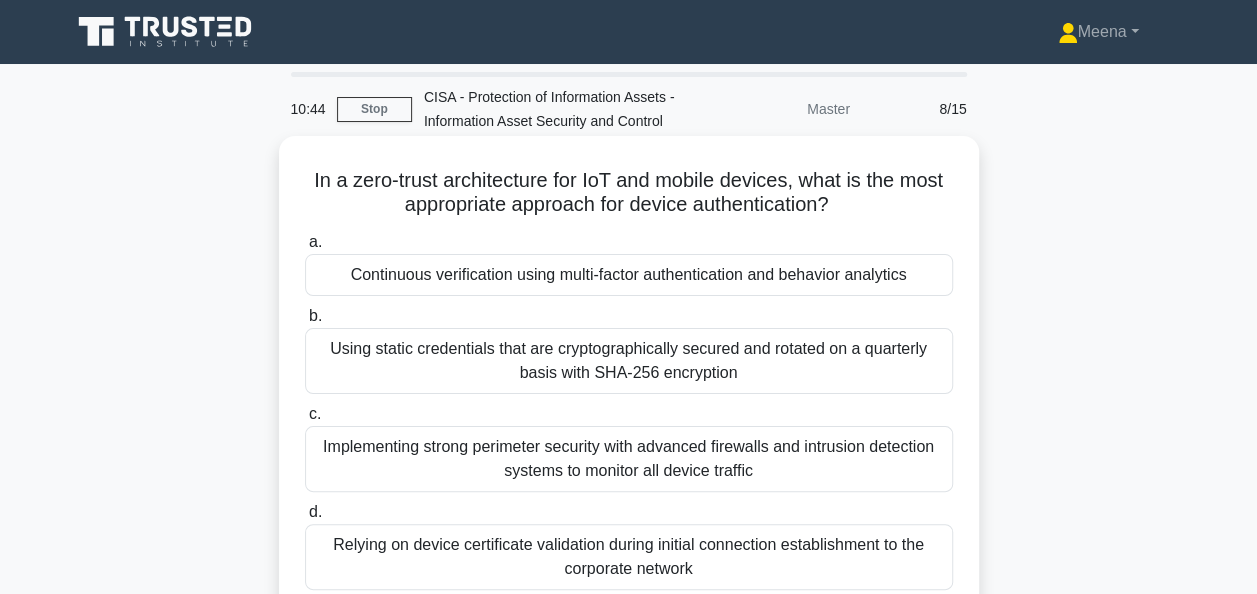 click on "Continuous verification using multi-factor authentication and behavior analytics" at bounding box center [629, 275] 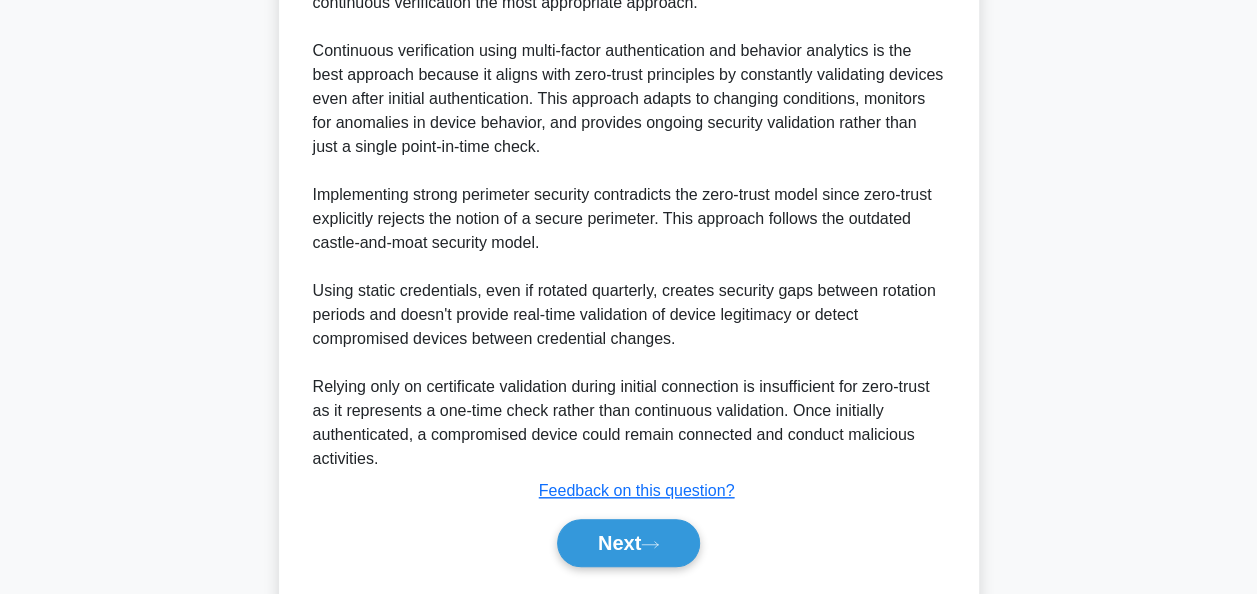 scroll, scrollTop: 756, scrollLeft: 0, axis: vertical 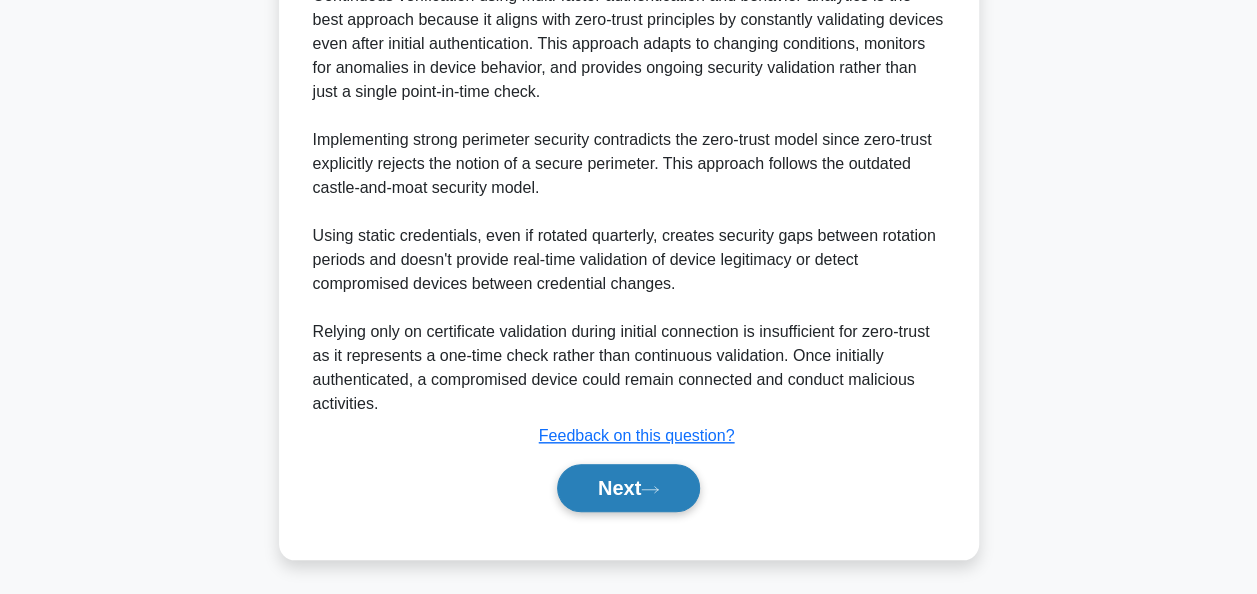 click on "Next" at bounding box center (628, 488) 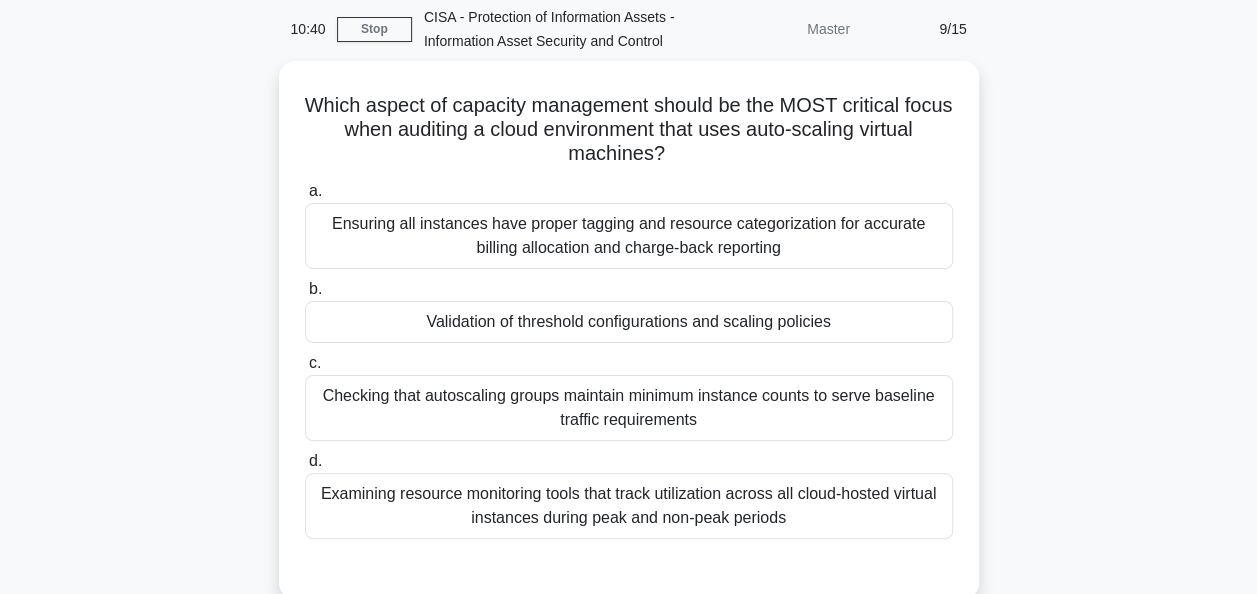 scroll, scrollTop: 71, scrollLeft: 0, axis: vertical 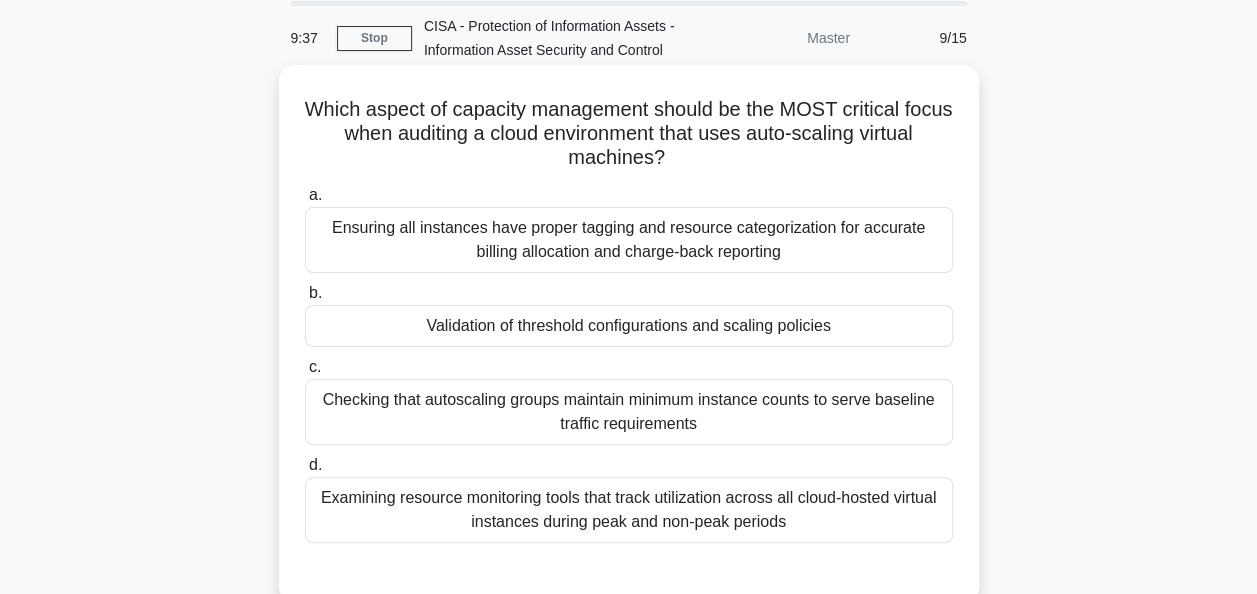 click on "Validation of threshold configurations and scaling policies" at bounding box center [629, 326] 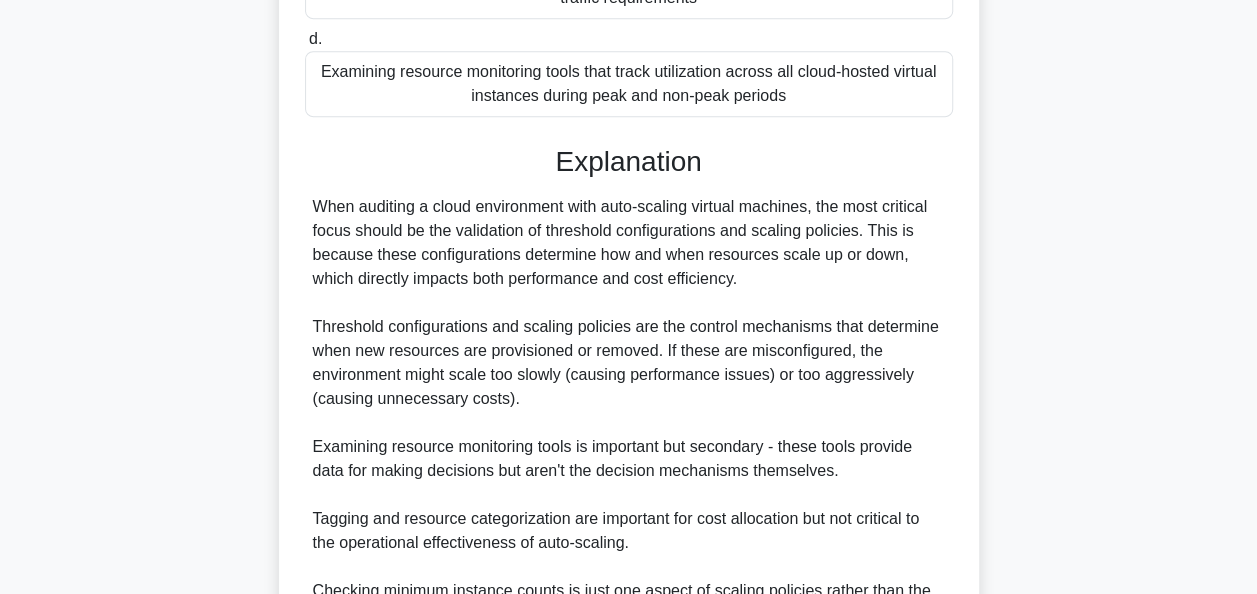 scroll, scrollTop: 708, scrollLeft: 0, axis: vertical 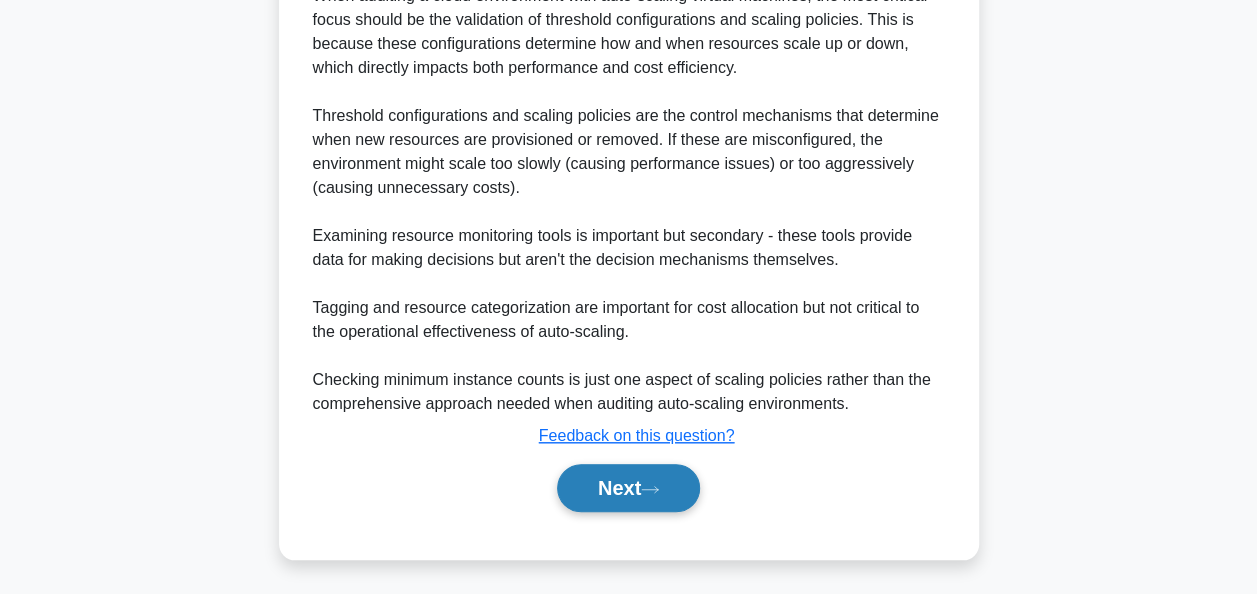 click on "Next" at bounding box center [628, 488] 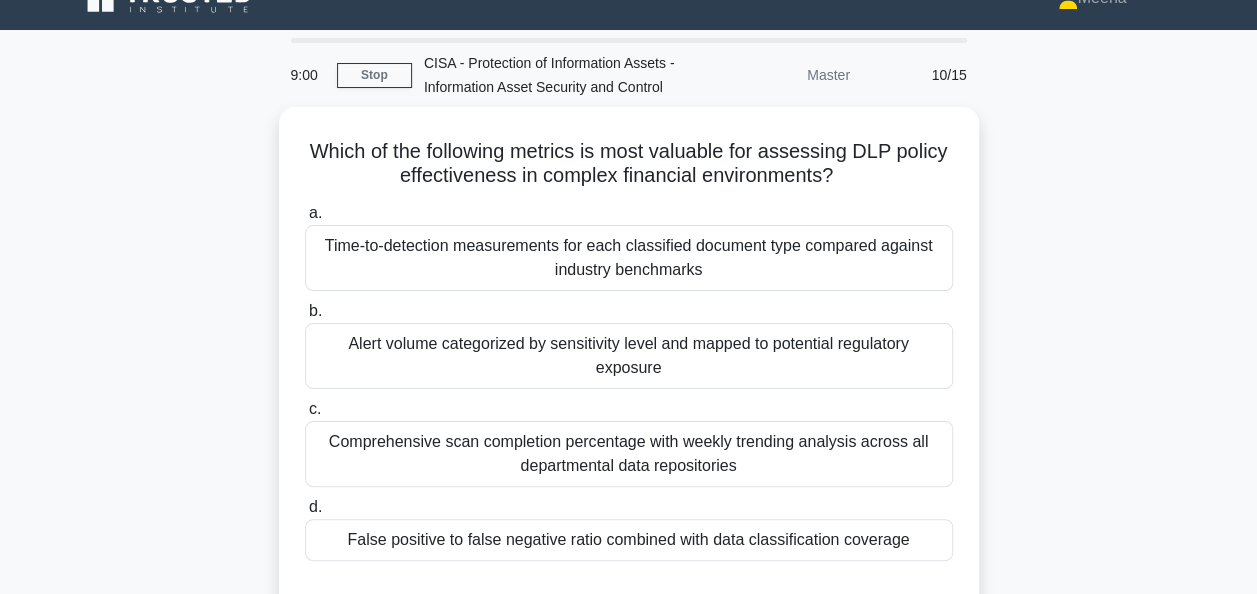 scroll, scrollTop: 35, scrollLeft: 0, axis: vertical 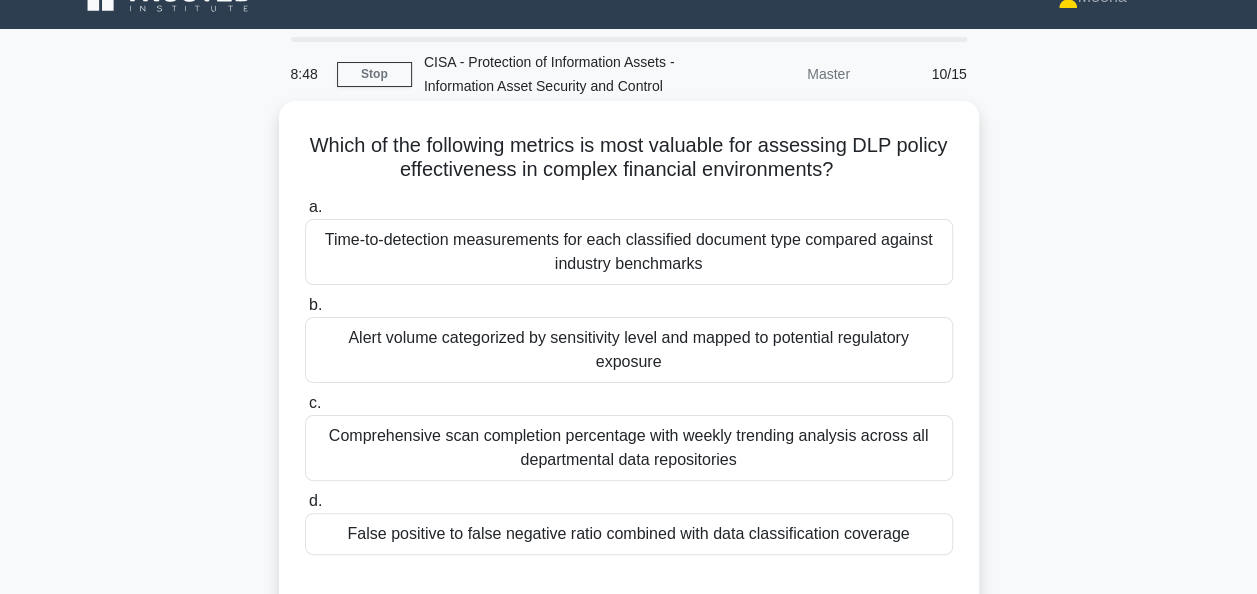 click on "Alert volume categorized by sensitivity level and mapped to potential regulatory exposure" at bounding box center (629, 350) 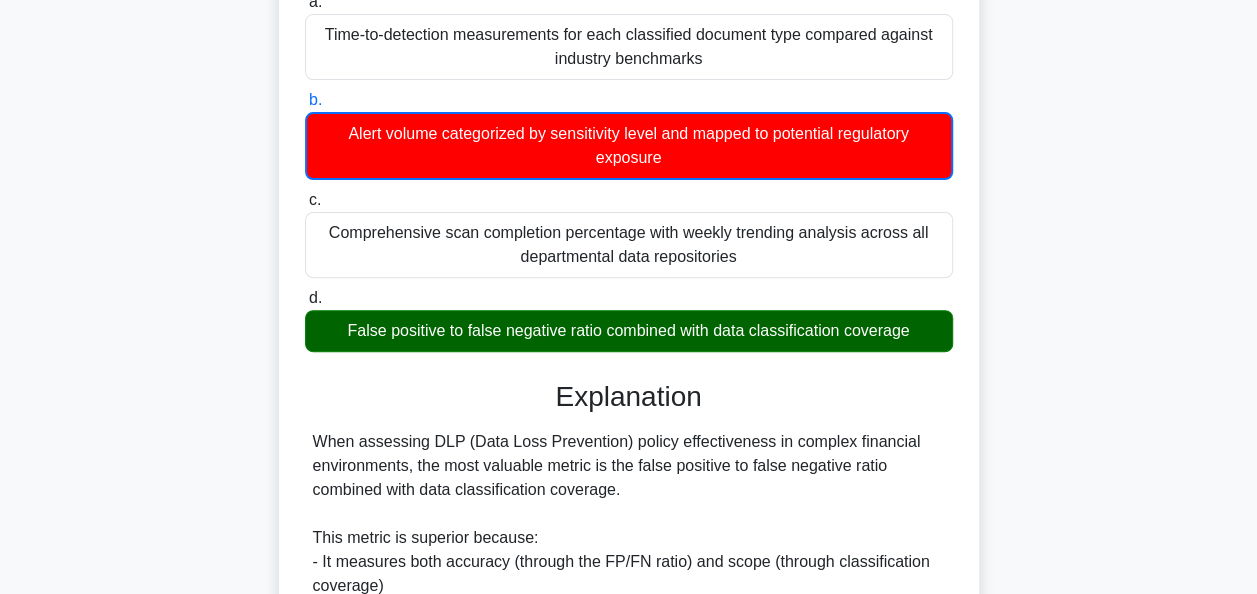 scroll, scrollTop: 253, scrollLeft: 0, axis: vertical 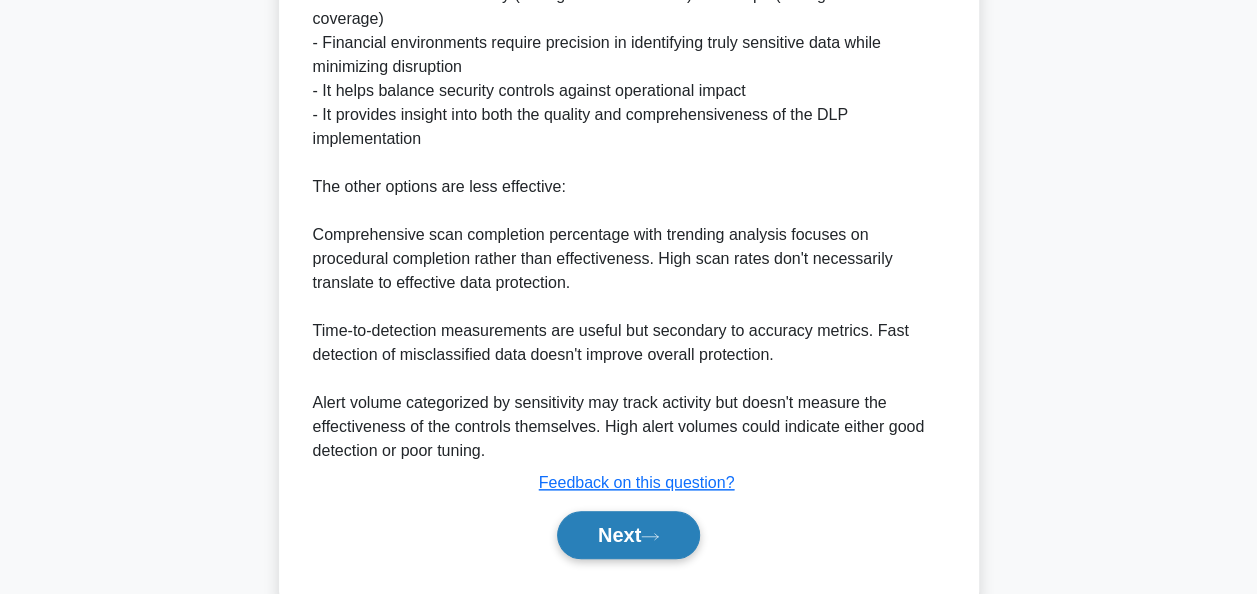 click on "Next" at bounding box center (628, 535) 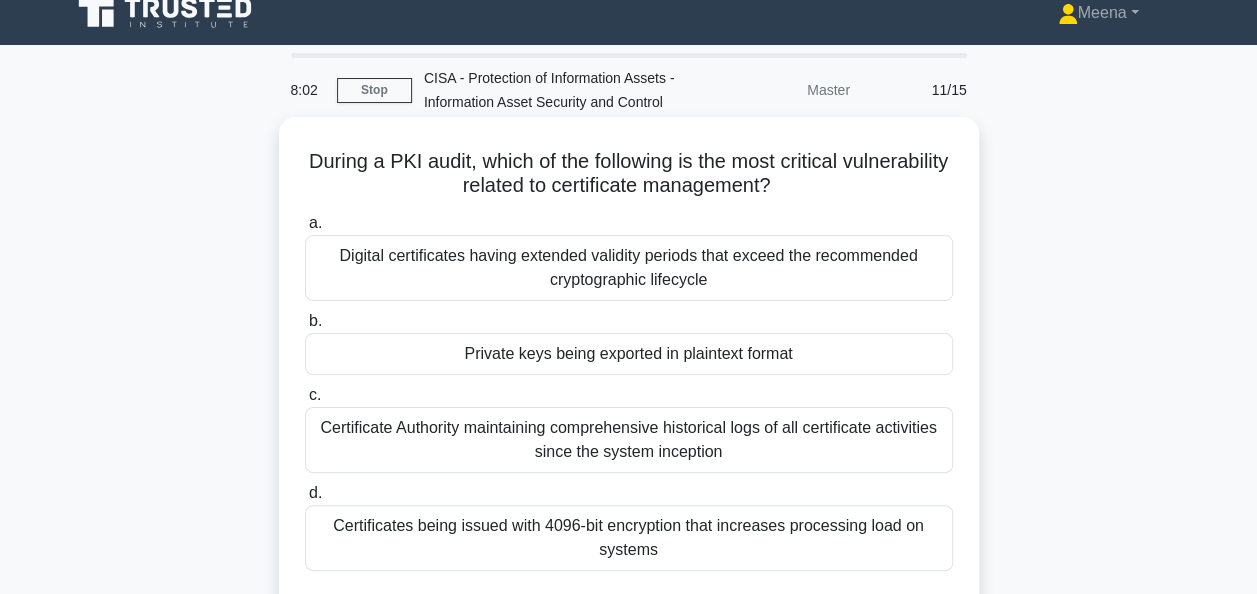 scroll, scrollTop: 0, scrollLeft: 0, axis: both 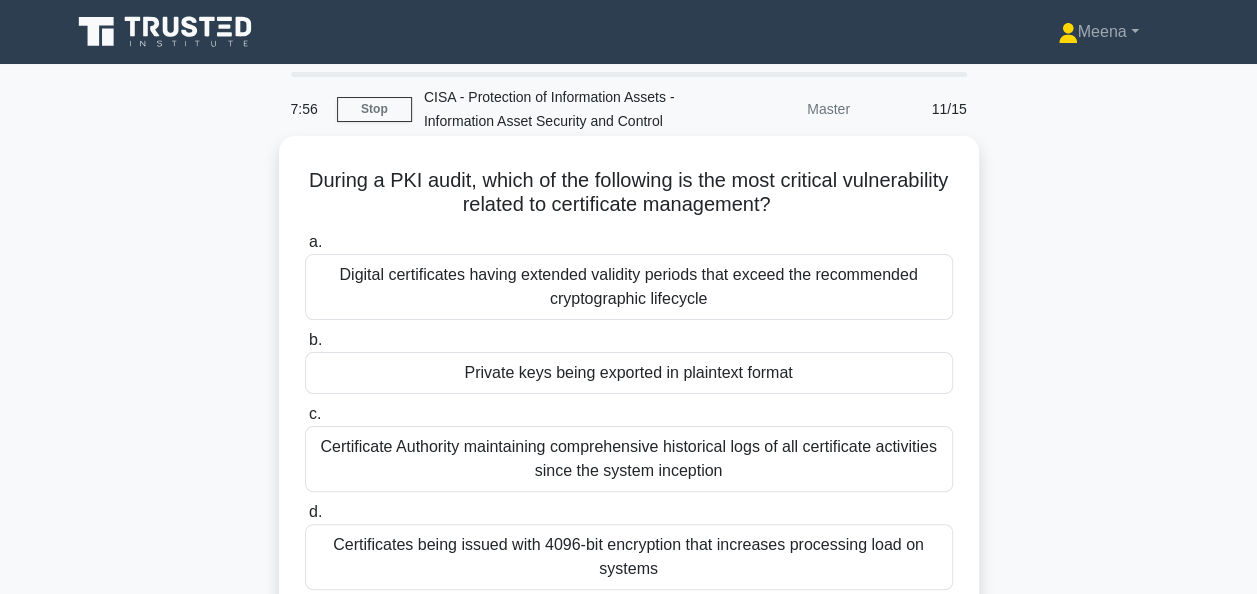 click on "Digital certificates having extended validity periods that exceed the recommended cryptographic lifecycle" at bounding box center (629, 287) 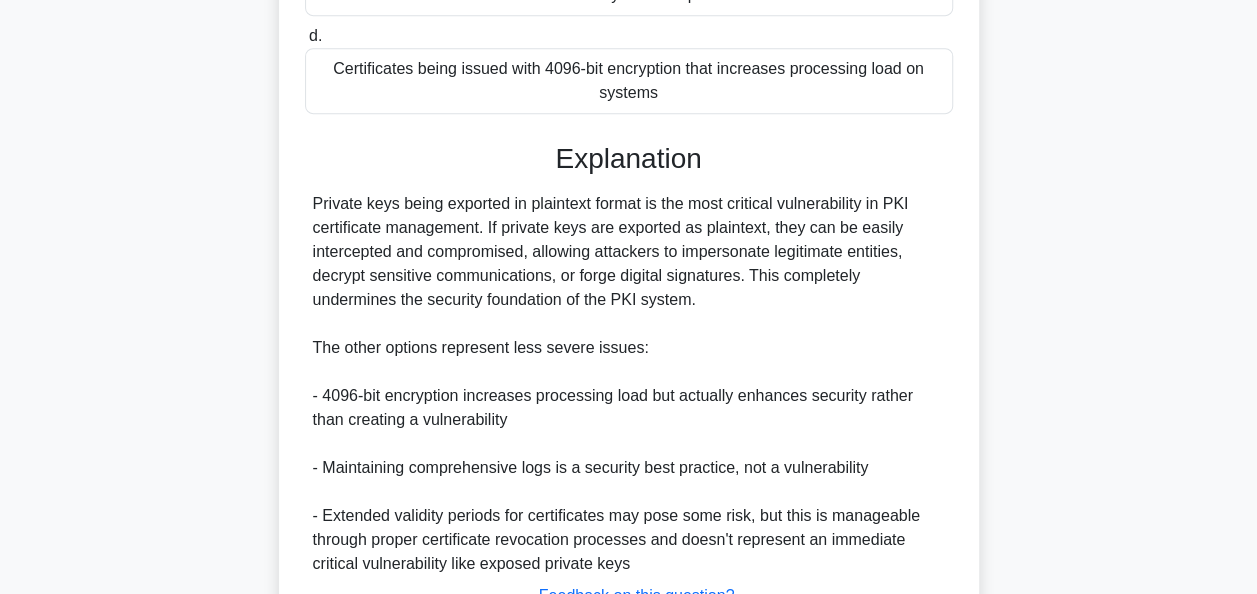 scroll, scrollTop: 639, scrollLeft: 0, axis: vertical 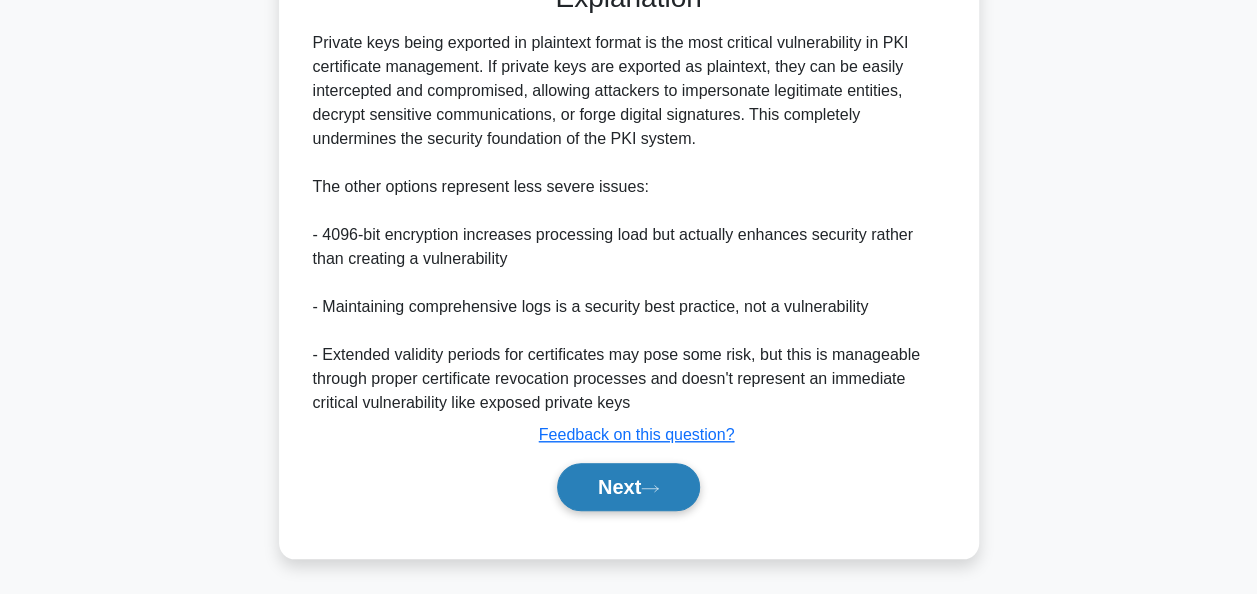 click on "Next" at bounding box center (628, 487) 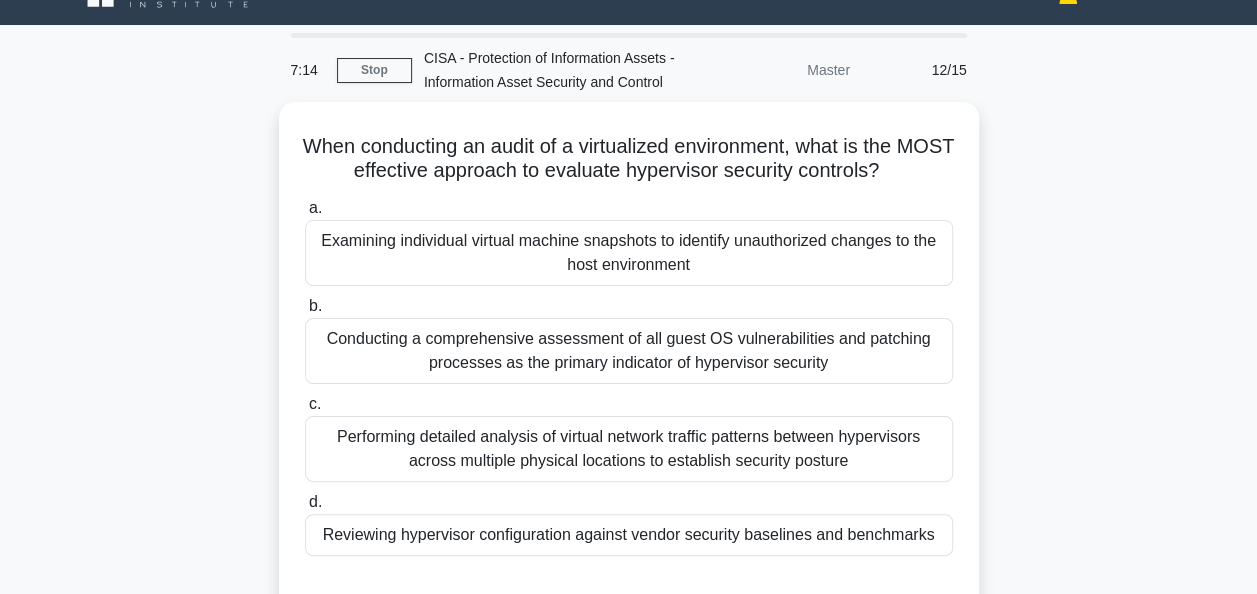 scroll, scrollTop: 57, scrollLeft: 0, axis: vertical 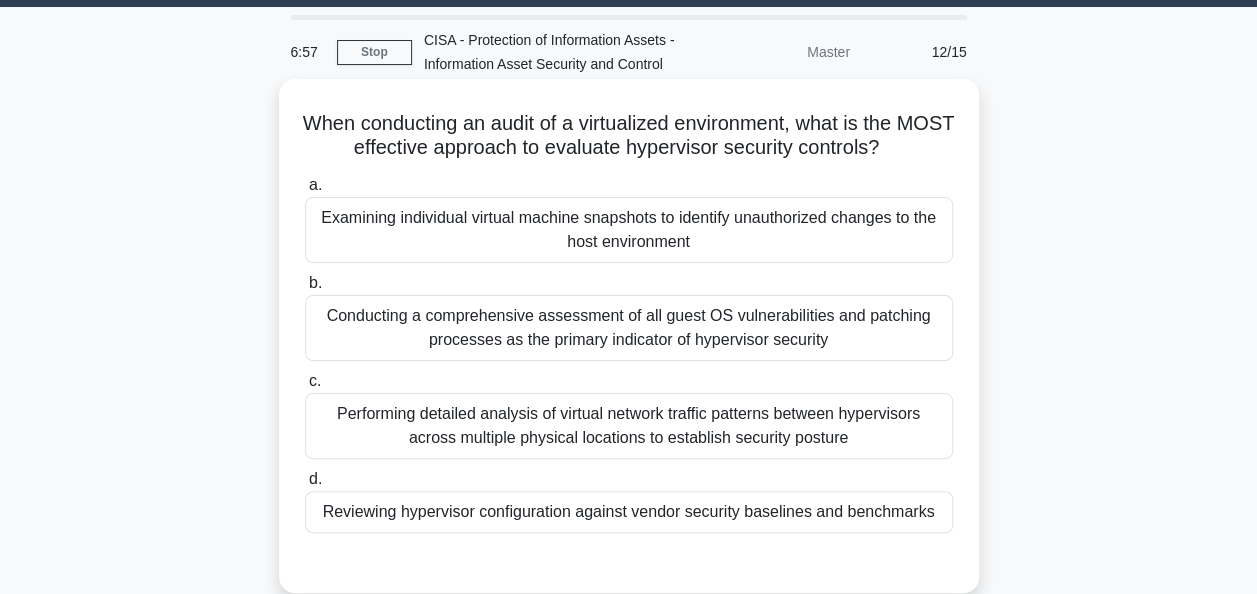 click on "Examining individual virtual machine snapshots to identify unauthorized changes to the host environment" at bounding box center (629, 230) 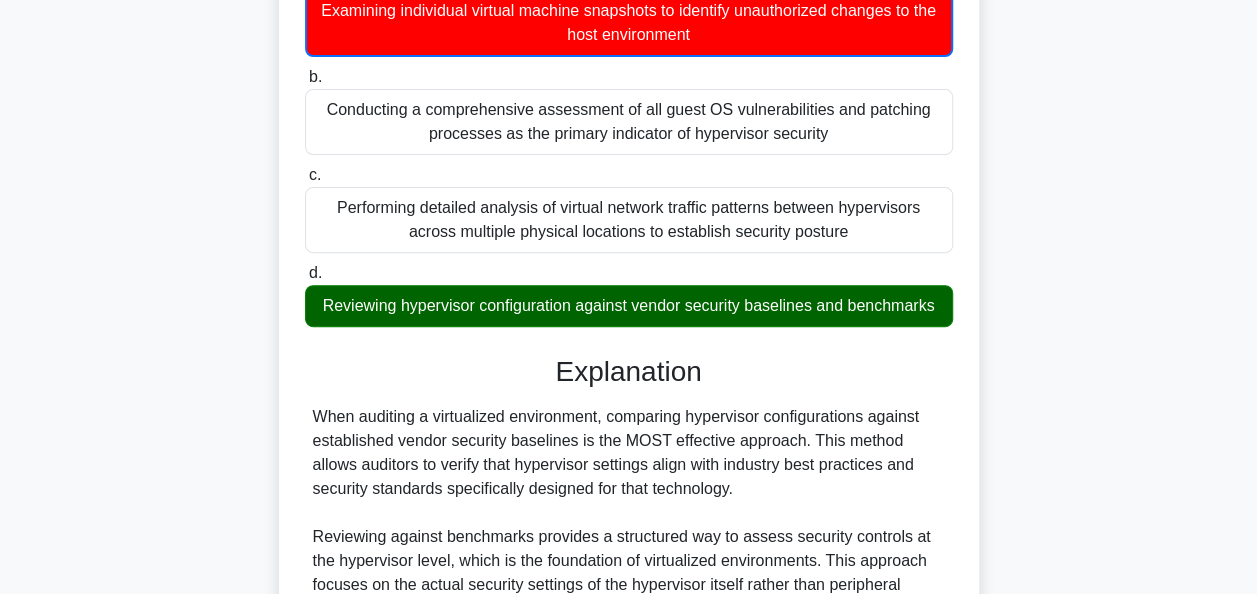 scroll, scrollTop: 327, scrollLeft: 0, axis: vertical 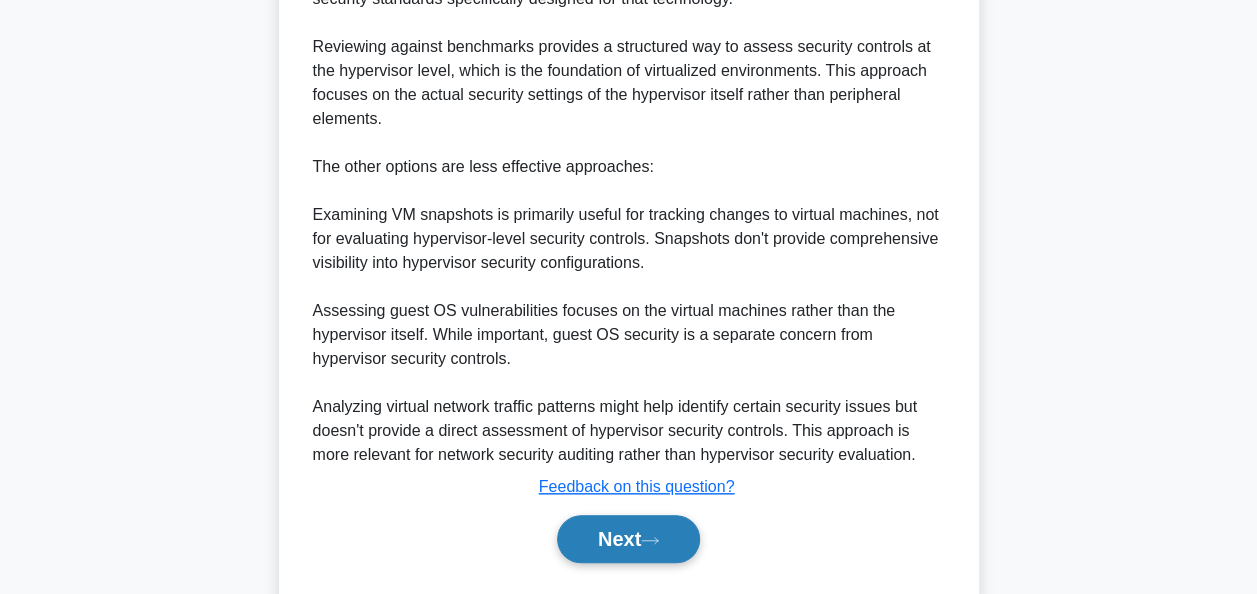 click on "Next" at bounding box center (628, 539) 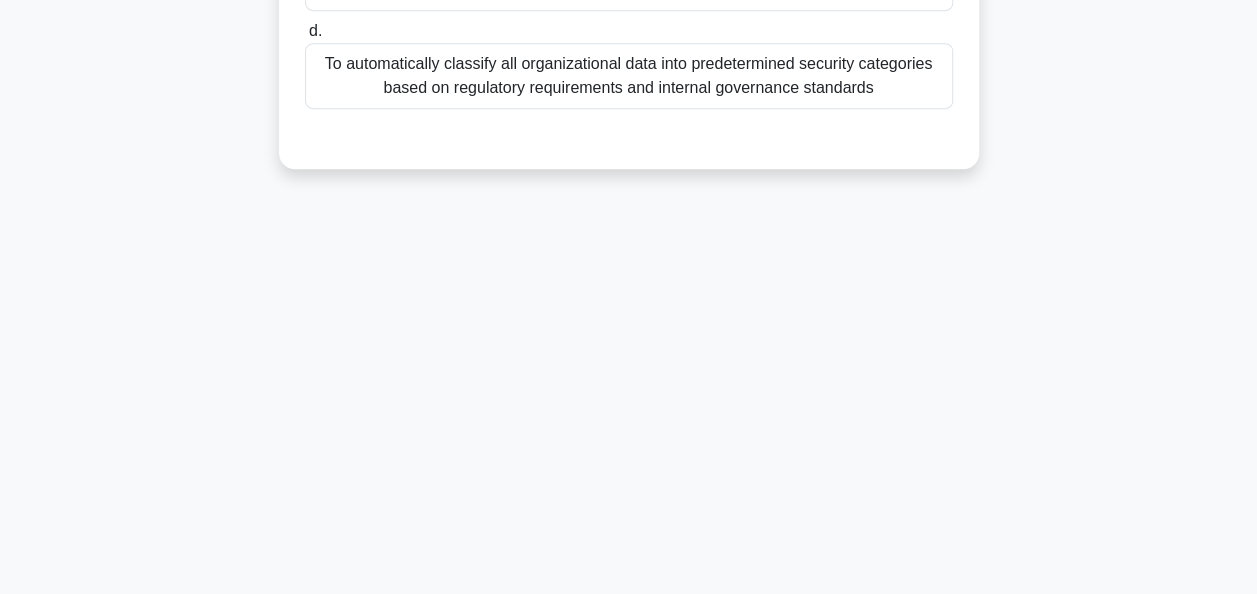 scroll, scrollTop: 0, scrollLeft: 0, axis: both 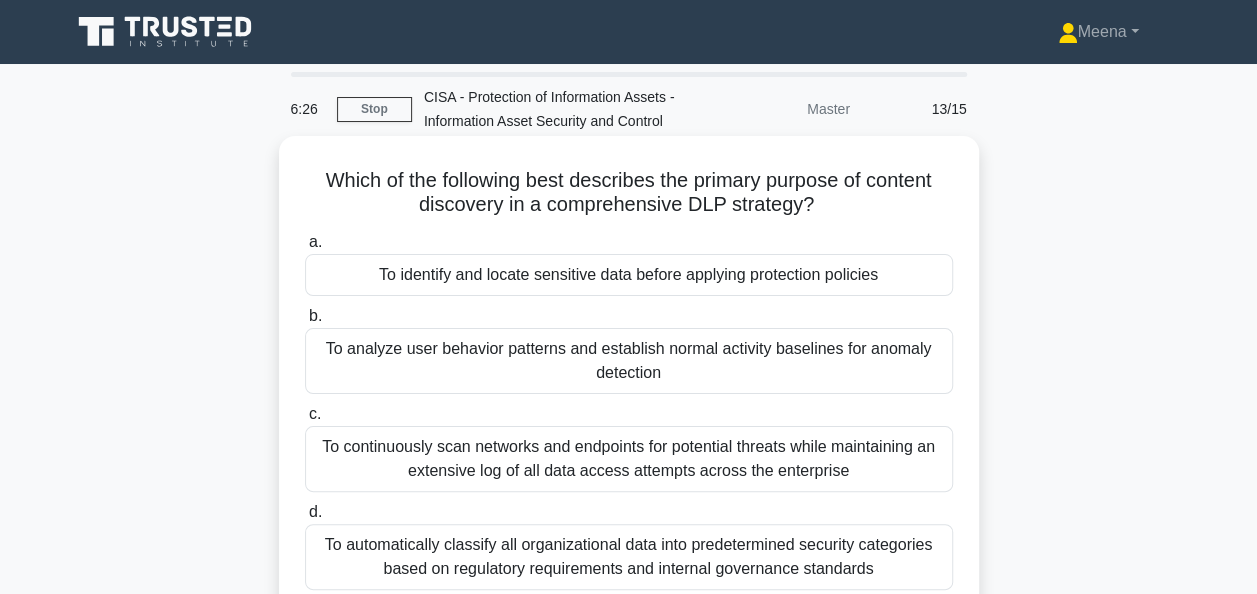 click on "To analyze user behavior patterns and establish normal activity baselines for anomaly detection" at bounding box center (629, 361) 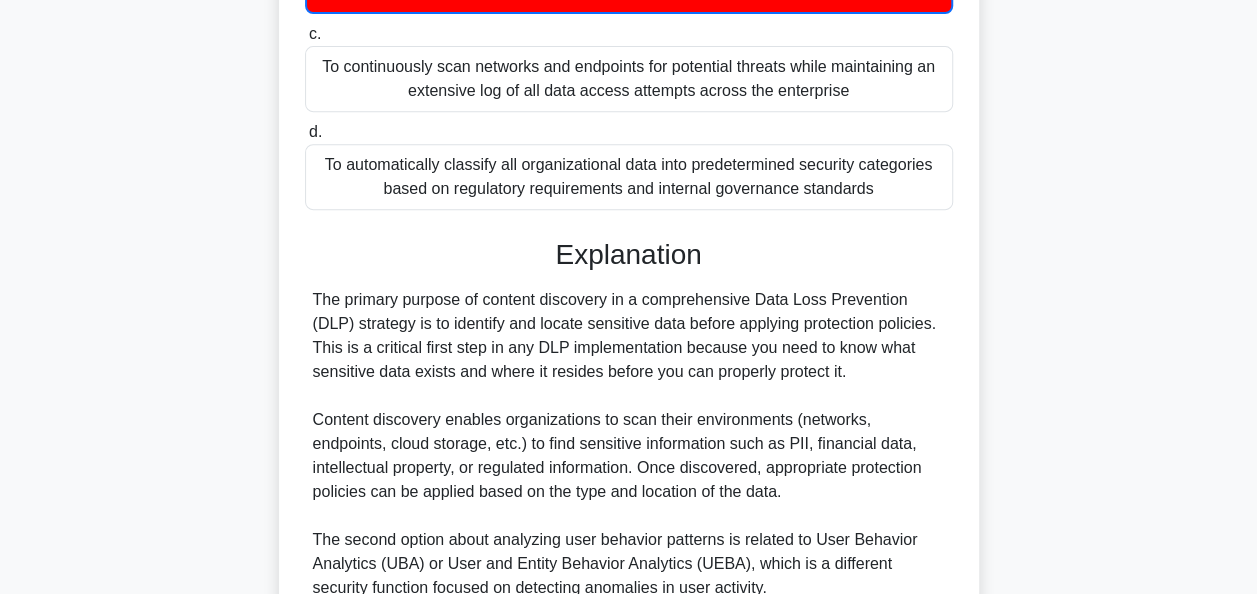 scroll, scrollTop: 759, scrollLeft: 0, axis: vertical 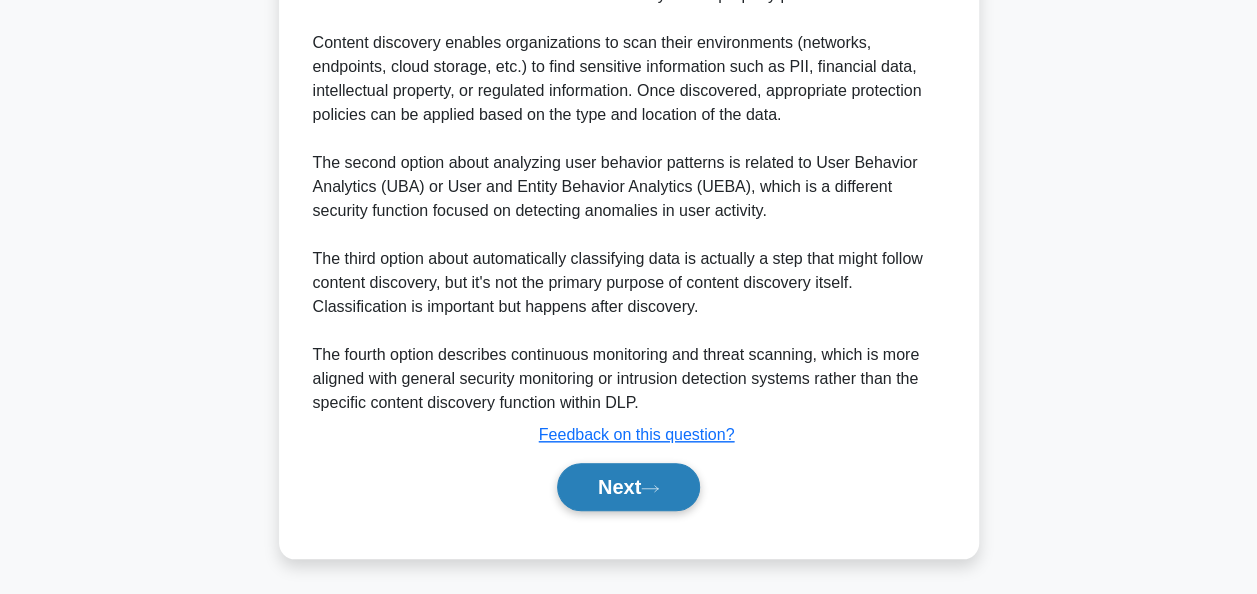 click on "Next" at bounding box center (628, 487) 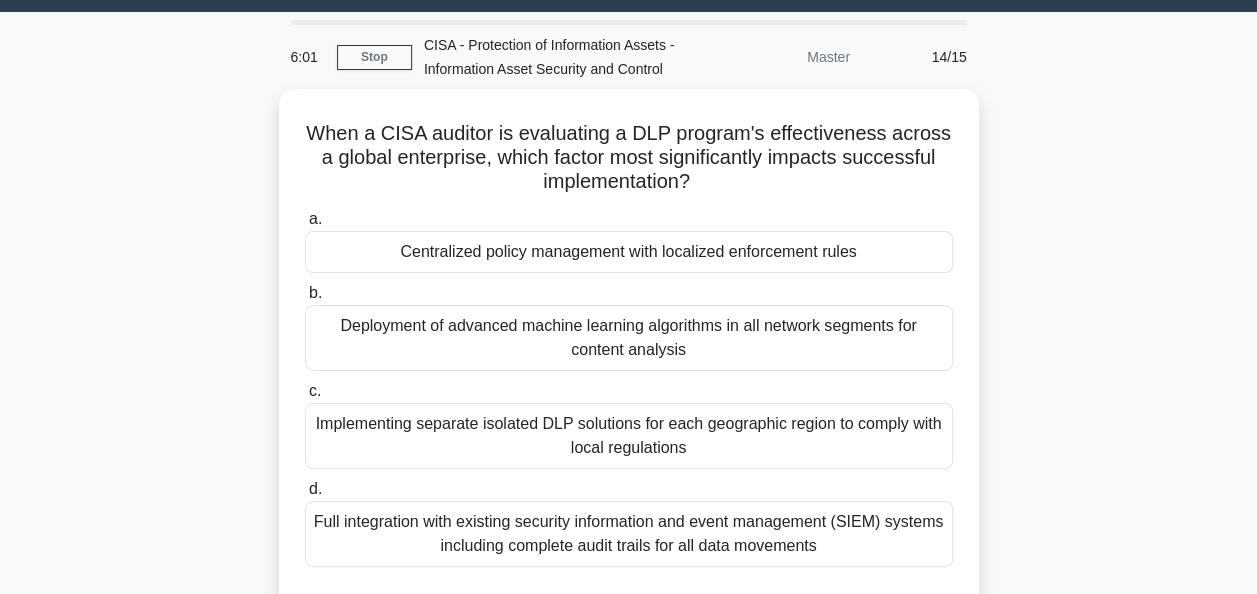 scroll, scrollTop: 58, scrollLeft: 0, axis: vertical 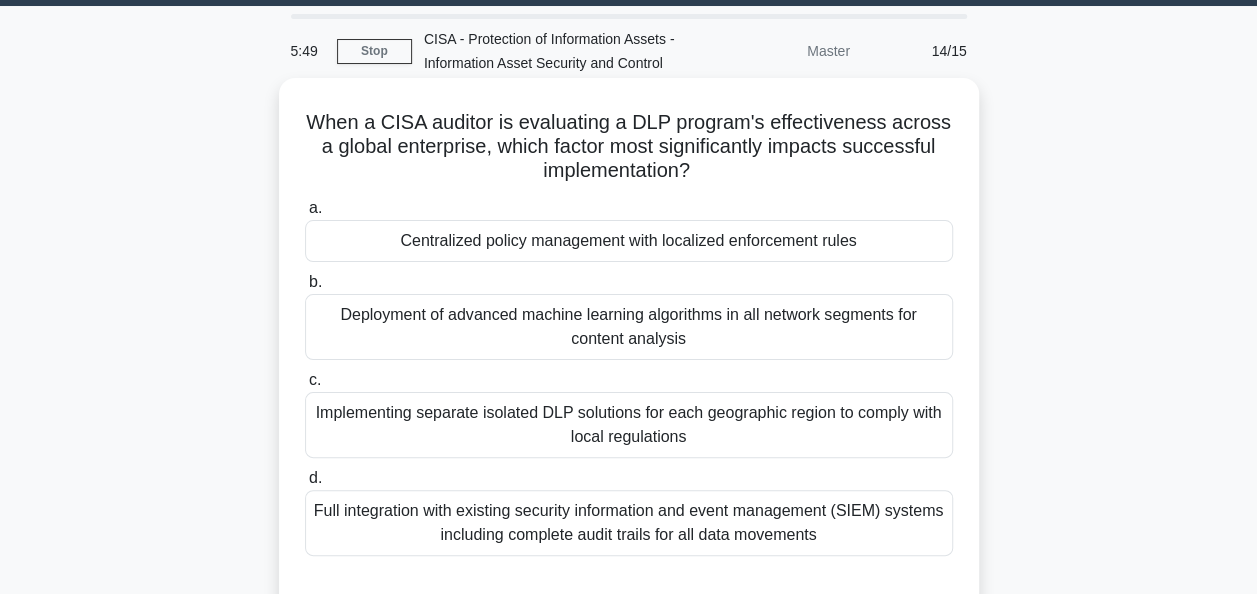 click on "Implementing separate isolated DLP solutions for each geographic region to comply with local regulations" at bounding box center (629, 425) 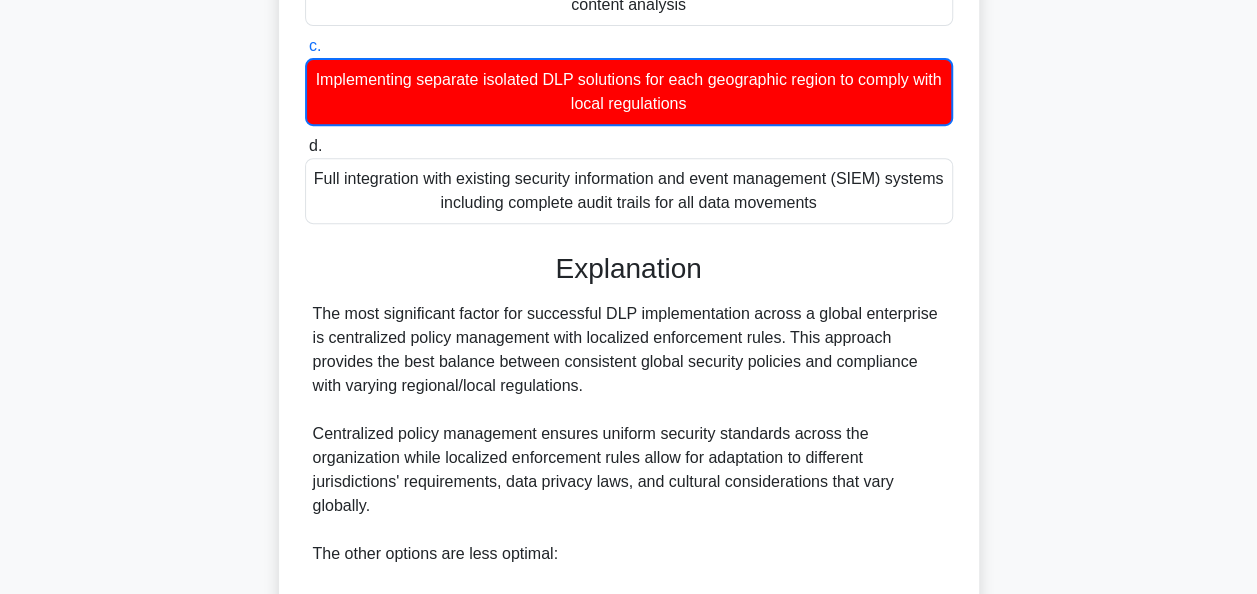 scroll, scrollTop: 393, scrollLeft: 0, axis: vertical 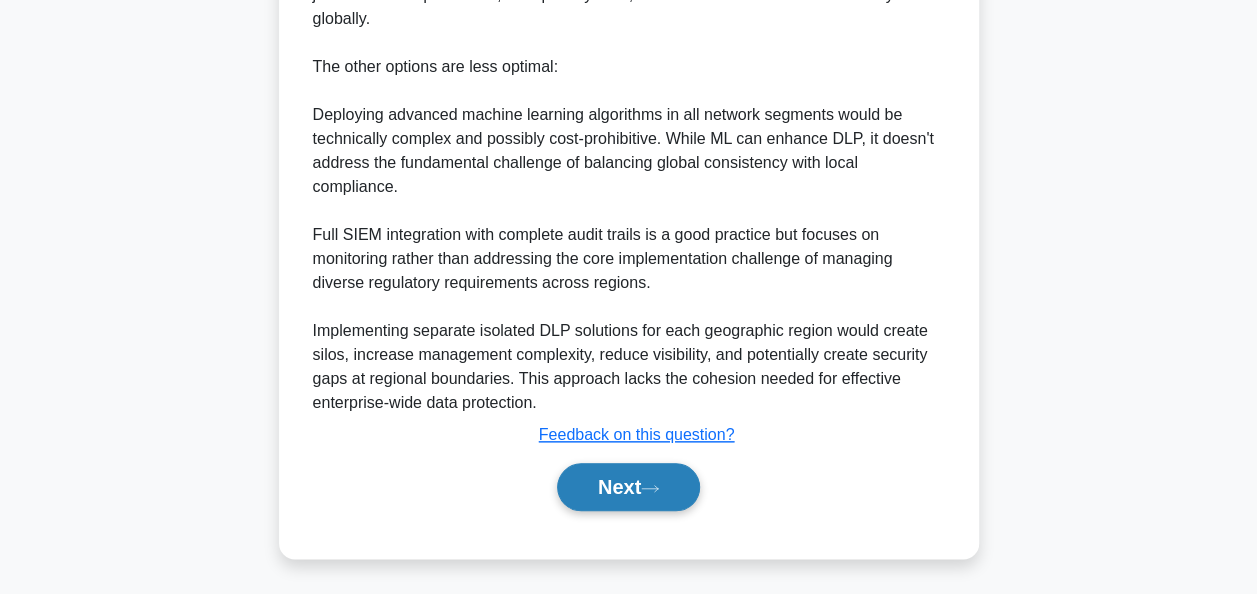 click on "Next" at bounding box center [628, 487] 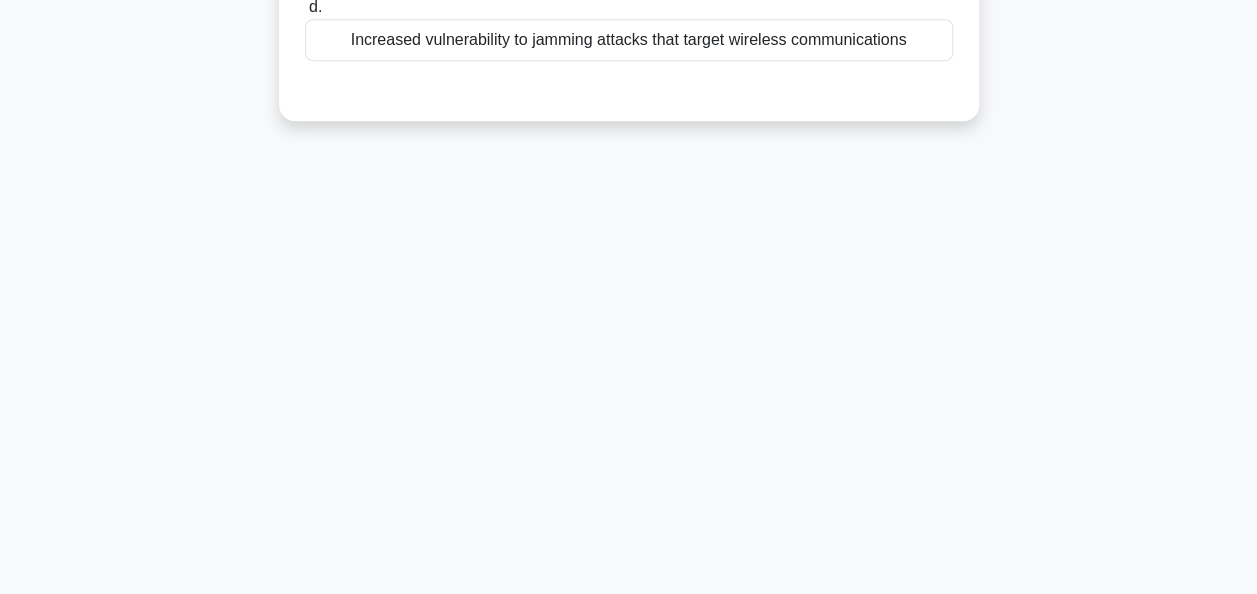 scroll, scrollTop: 0, scrollLeft: 0, axis: both 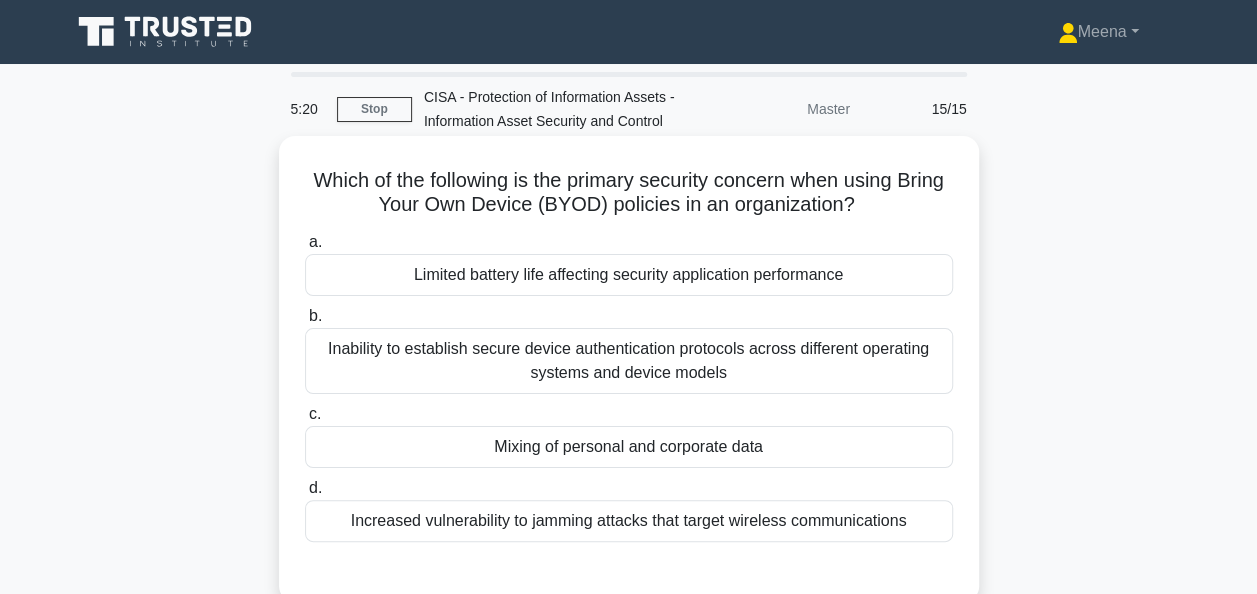 drag, startPoint x: 619, startPoint y: 450, endPoint x: 503, endPoint y: 448, distance: 116.01724 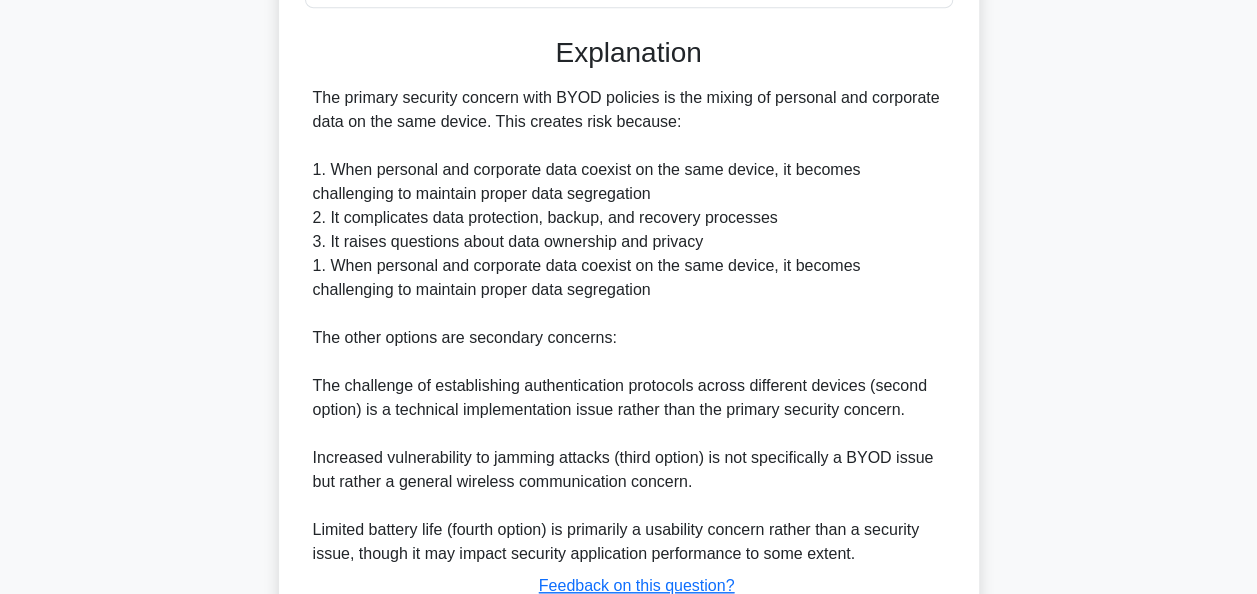 scroll, scrollTop: 684, scrollLeft: 0, axis: vertical 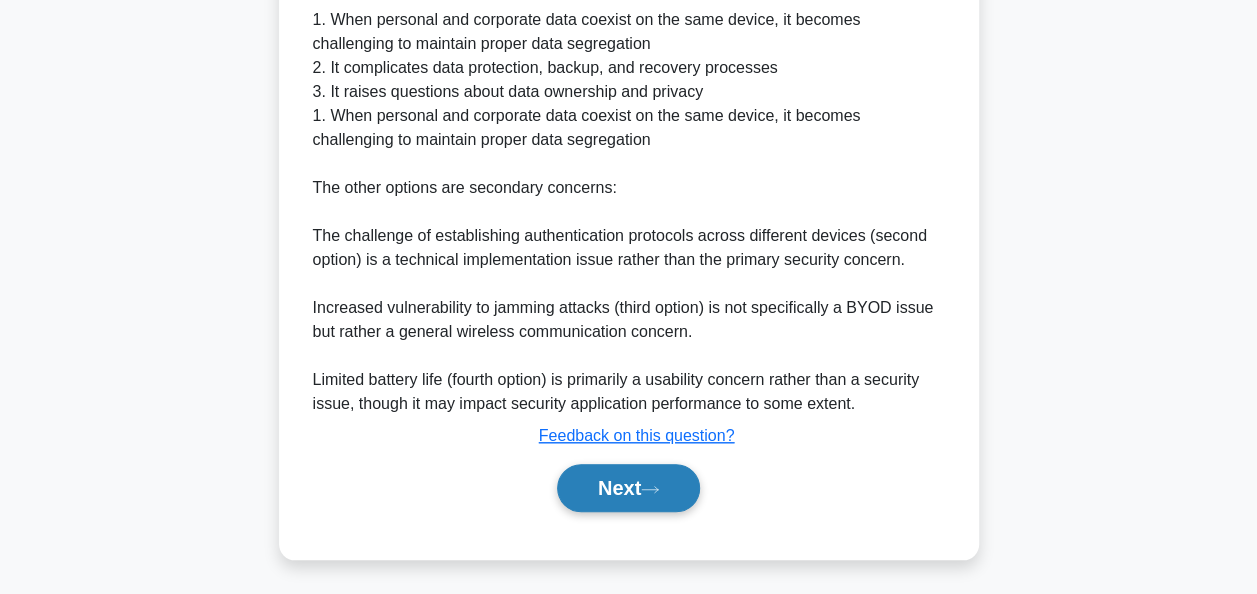 click on "Next" at bounding box center (628, 488) 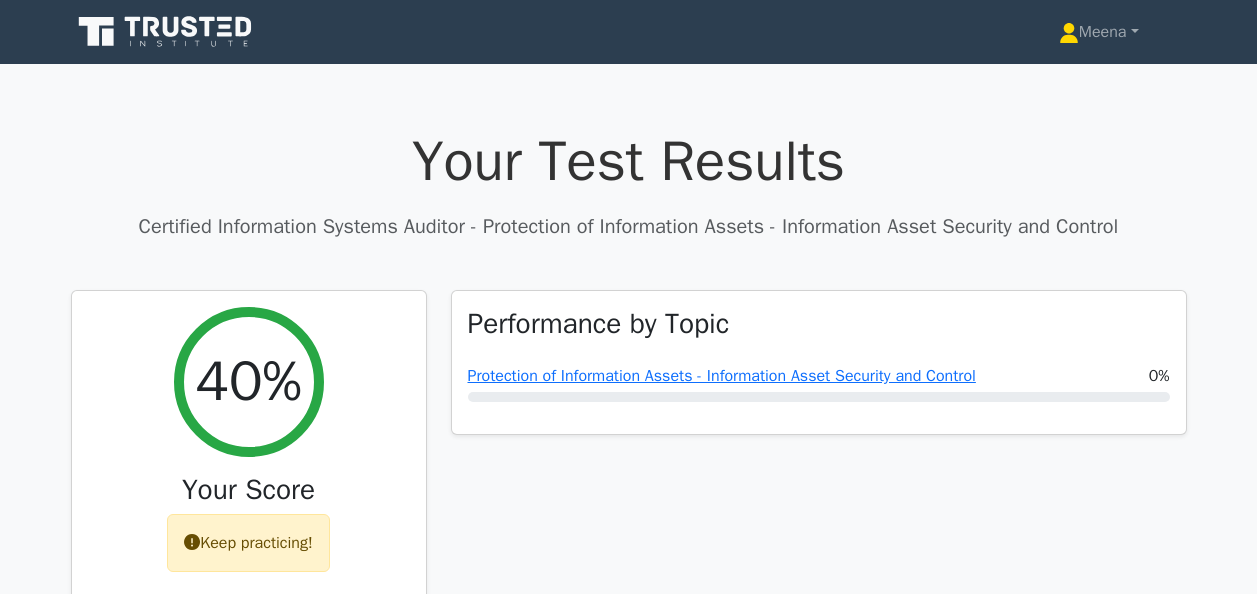 scroll, scrollTop: 0, scrollLeft: 0, axis: both 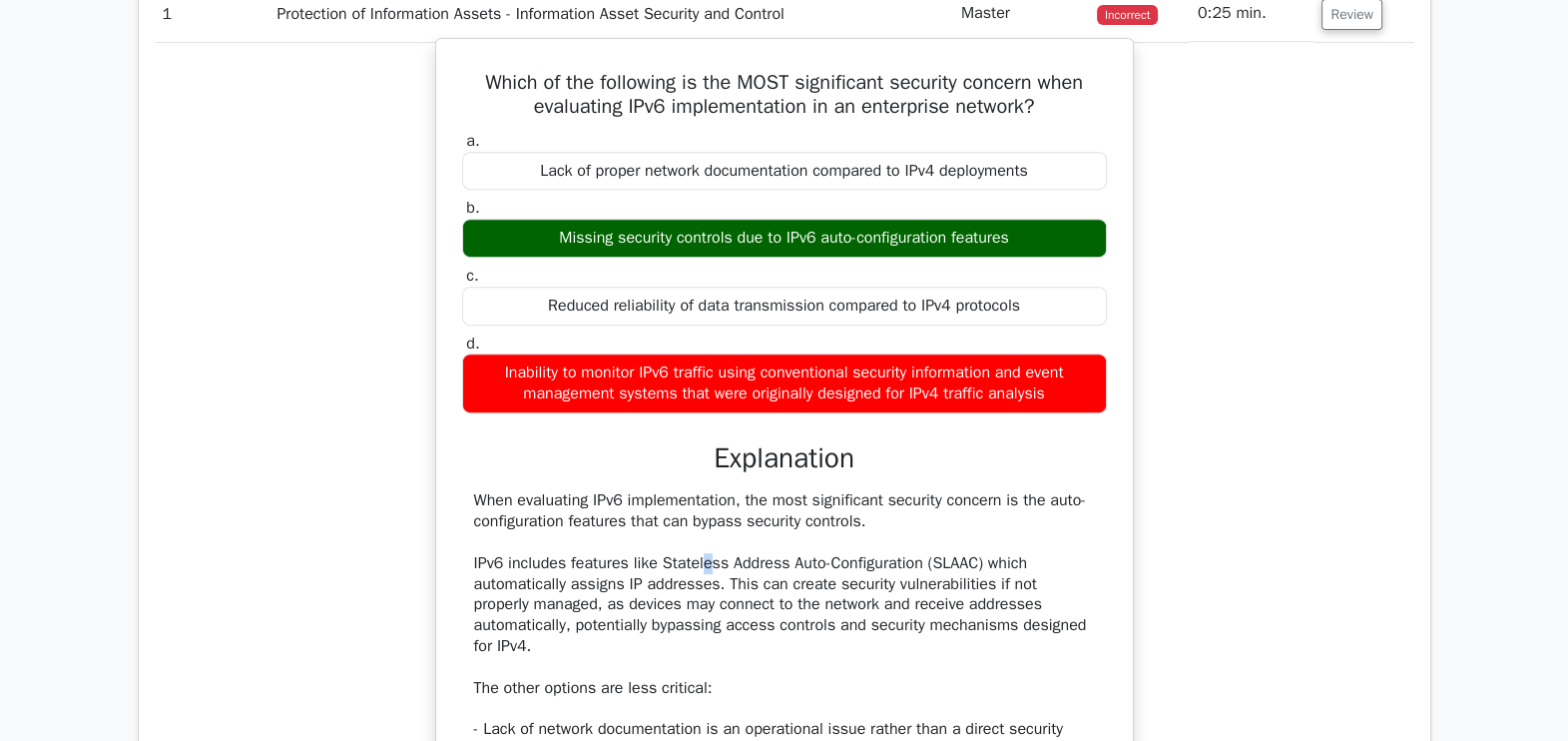 drag, startPoint x: 1209, startPoint y: 3, endPoint x: 702, endPoint y: 561, distance: 753.9317 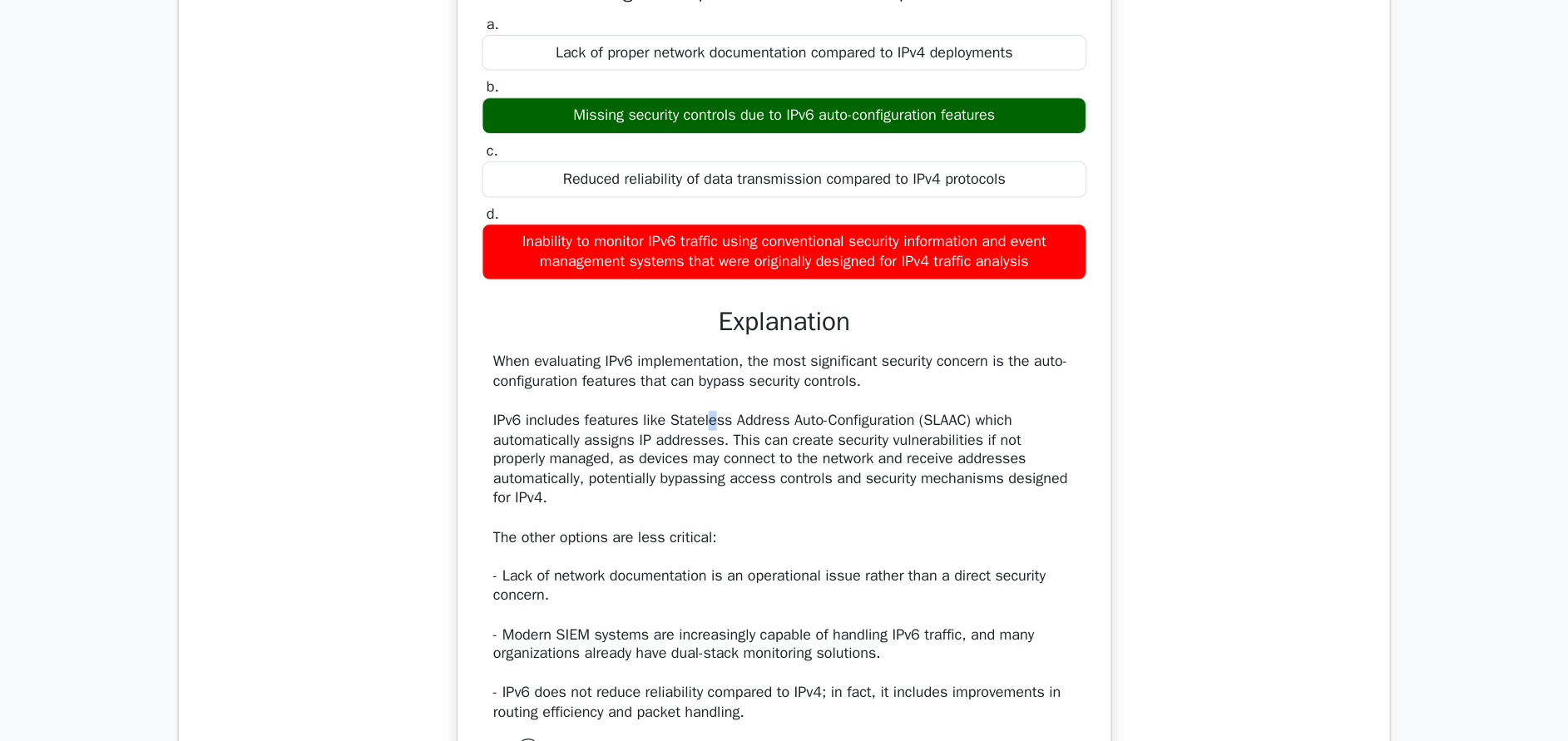 scroll, scrollTop: 967, scrollLeft: 0, axis: vertical 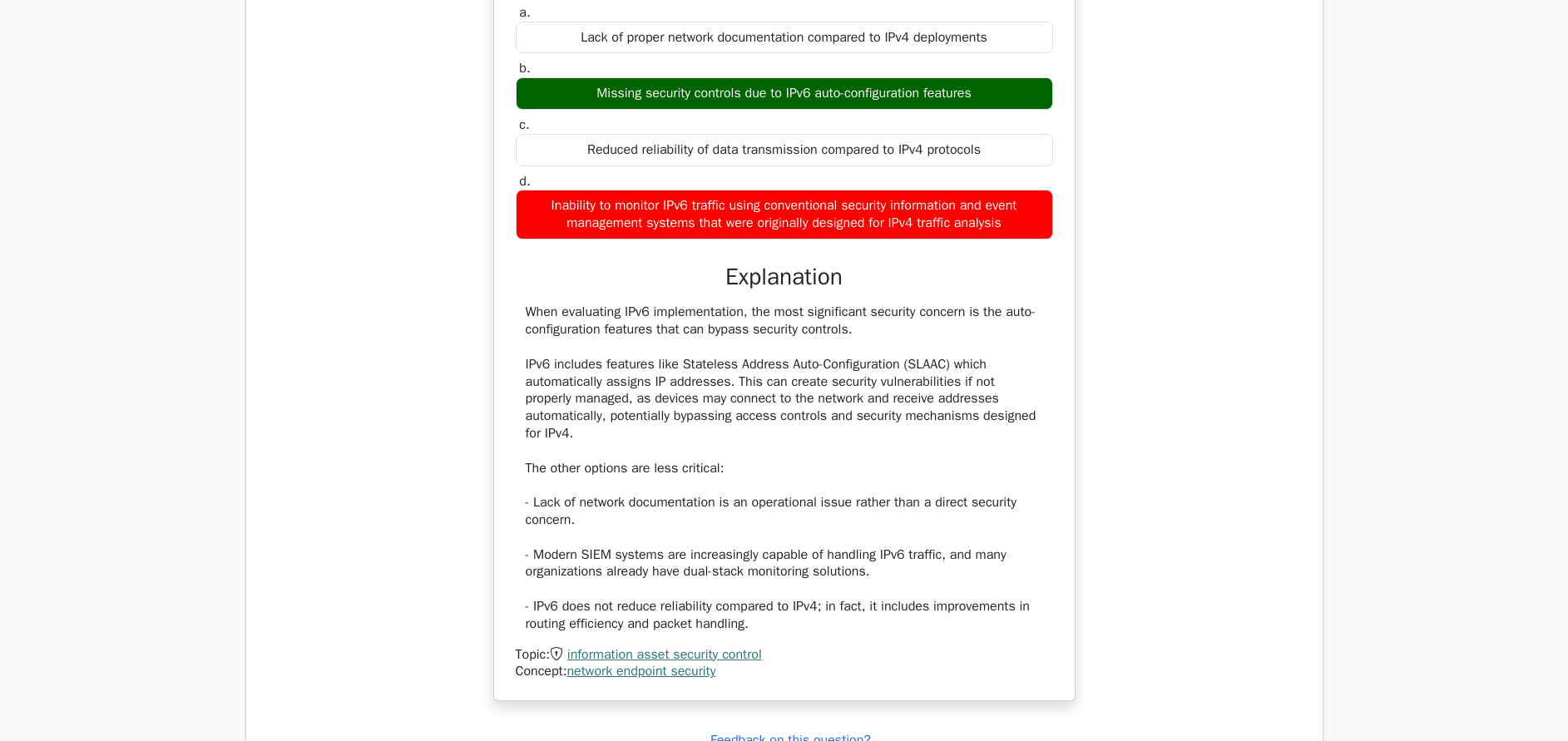 drag, startPoint x: 1254, startPoint y: 2, endPoint x: 763, endPoint y: 463, distance: 673.49981 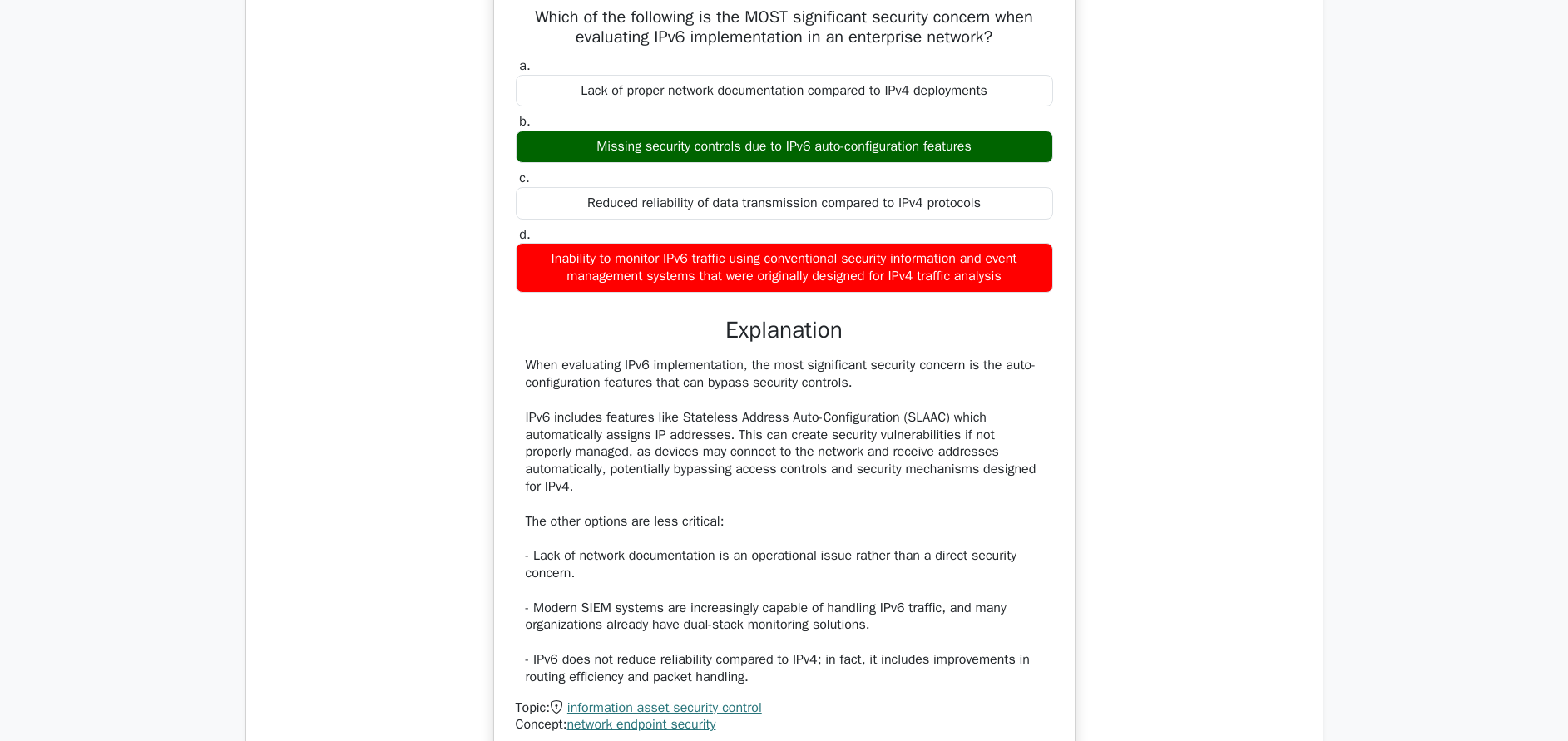 scroll, scrollTop: 912, scrollLeft: 0, axis: vertical 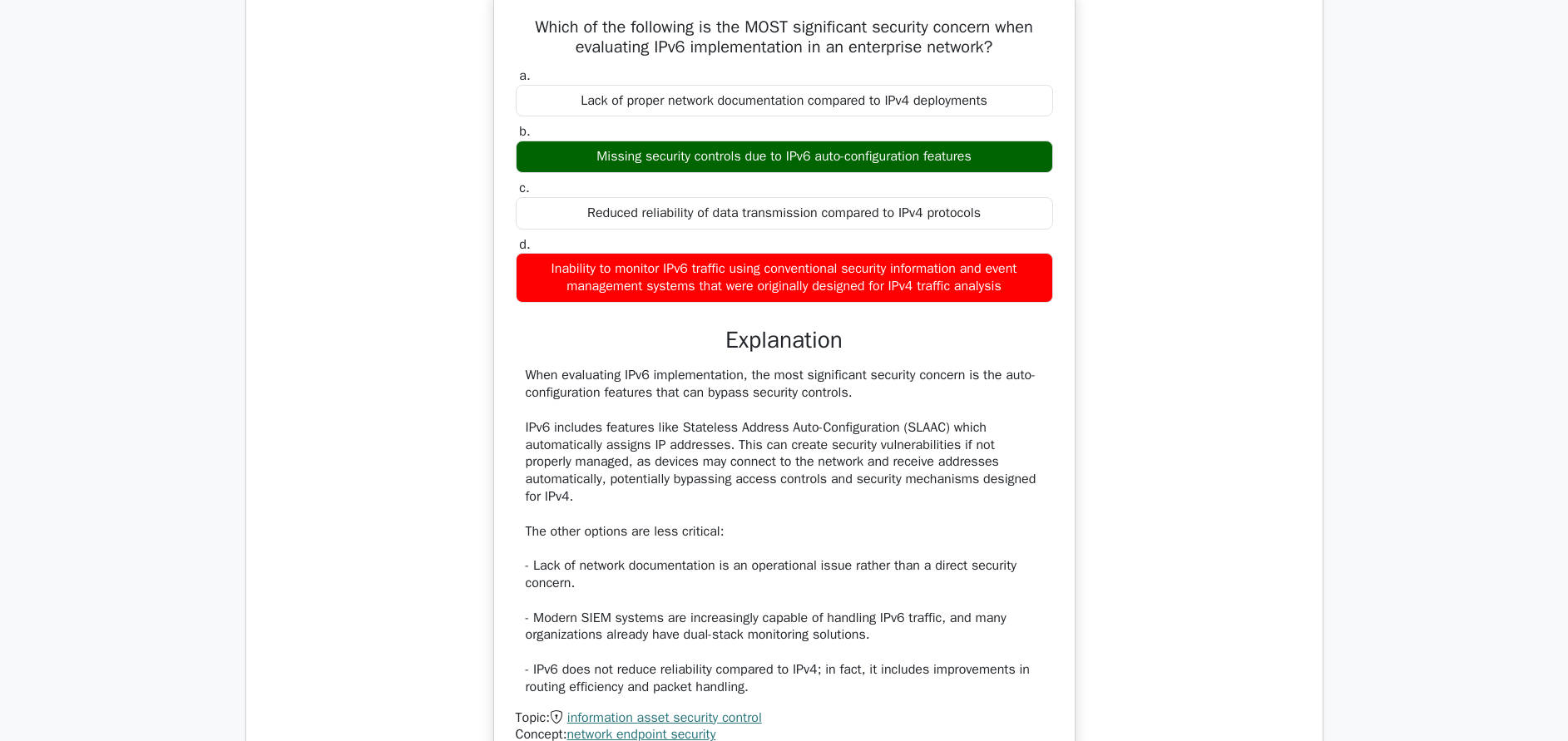 click on "Your Test Results
Certified Information Systems Auditor - Protection of Information Assets - Information Asset Security and Control
40%
Your Score
Keep practicing!
Performance by Topic
Protection of Information Assets - Information Asset Security and Control
0%
#" at bounding box center [784, 395] 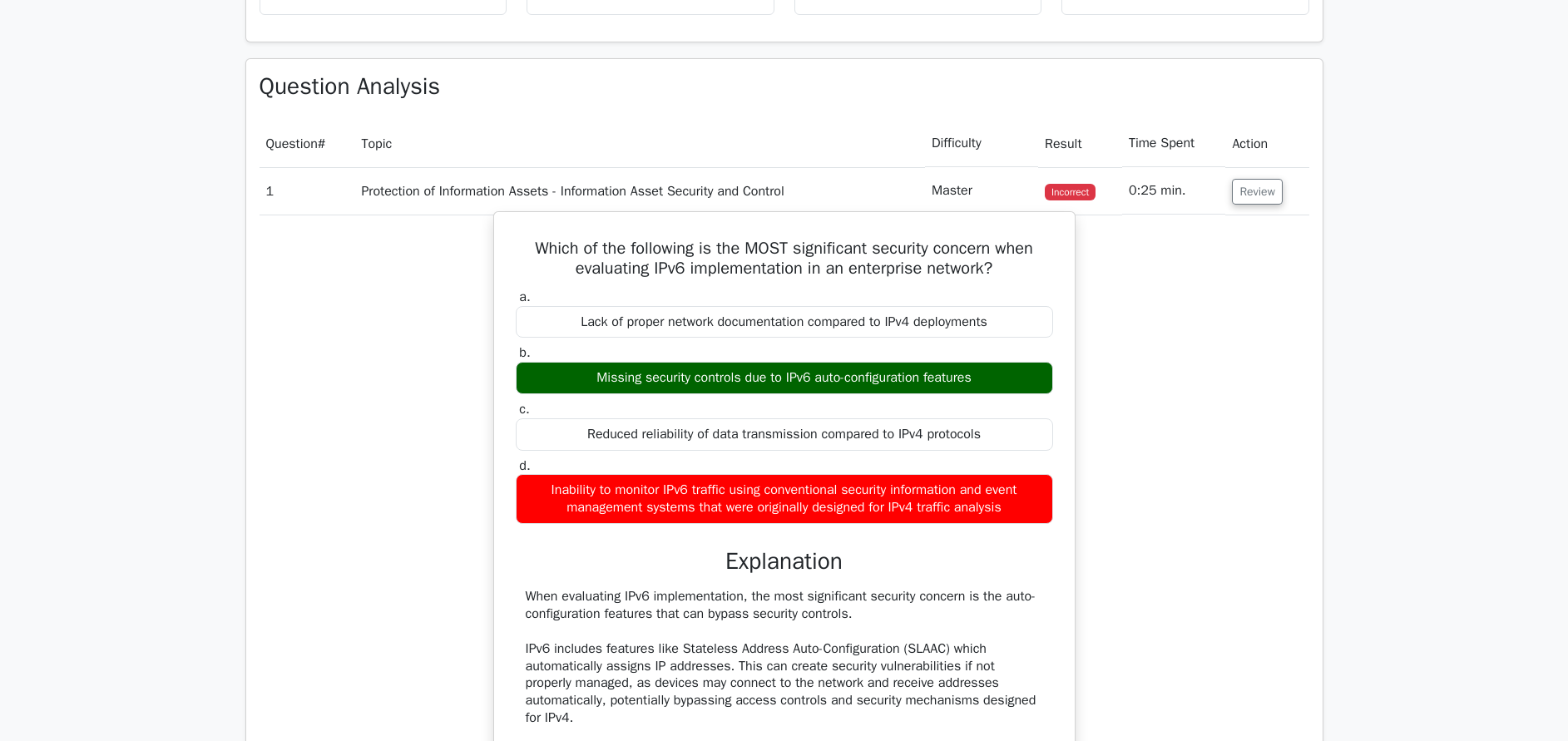 scroll, scrollTop: 680, scrollLeft: 0, axis: vertical 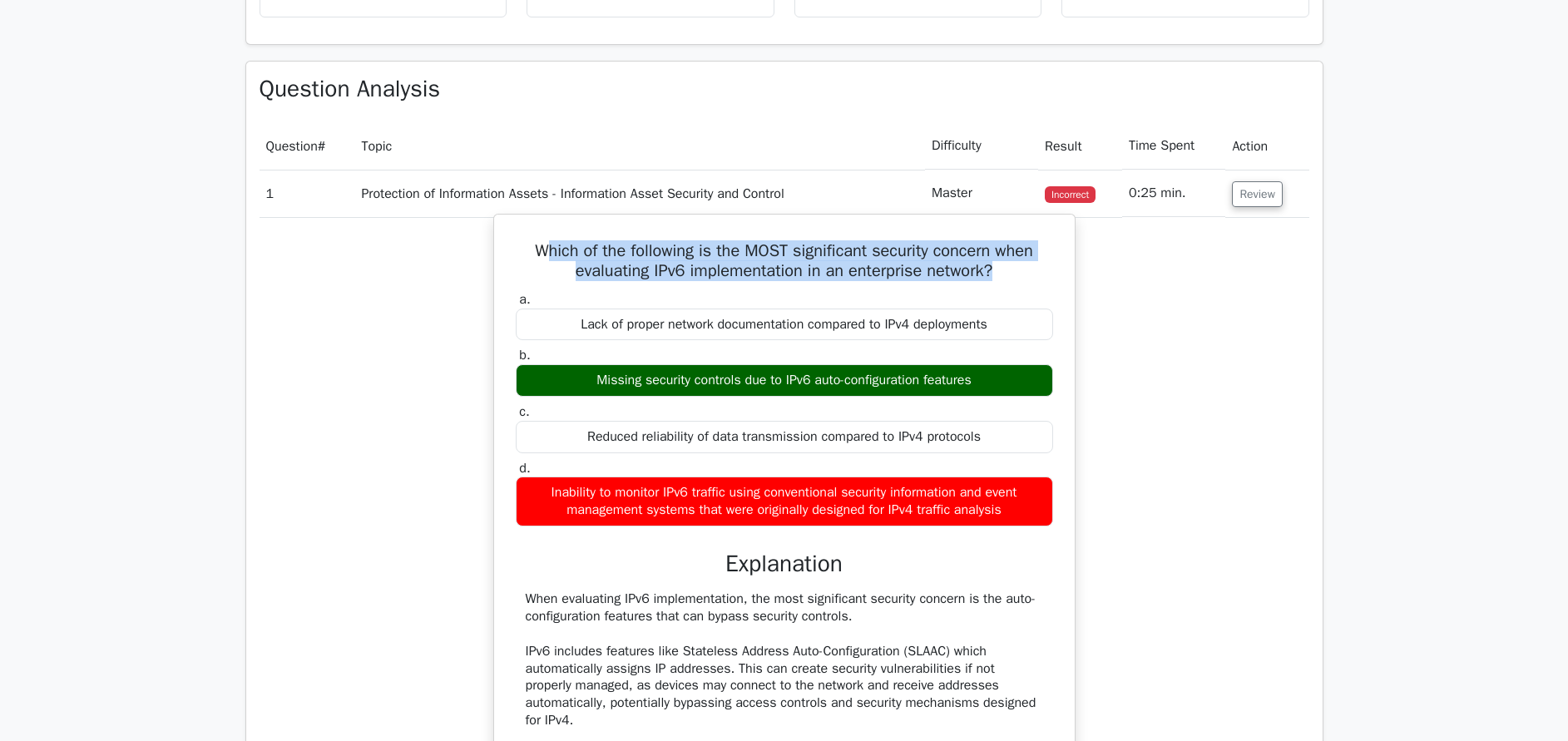 drag, startPoint x: 537, startPoint y: 242, endPoint x: 1019, endPoint y: 279, distance: 483.41804 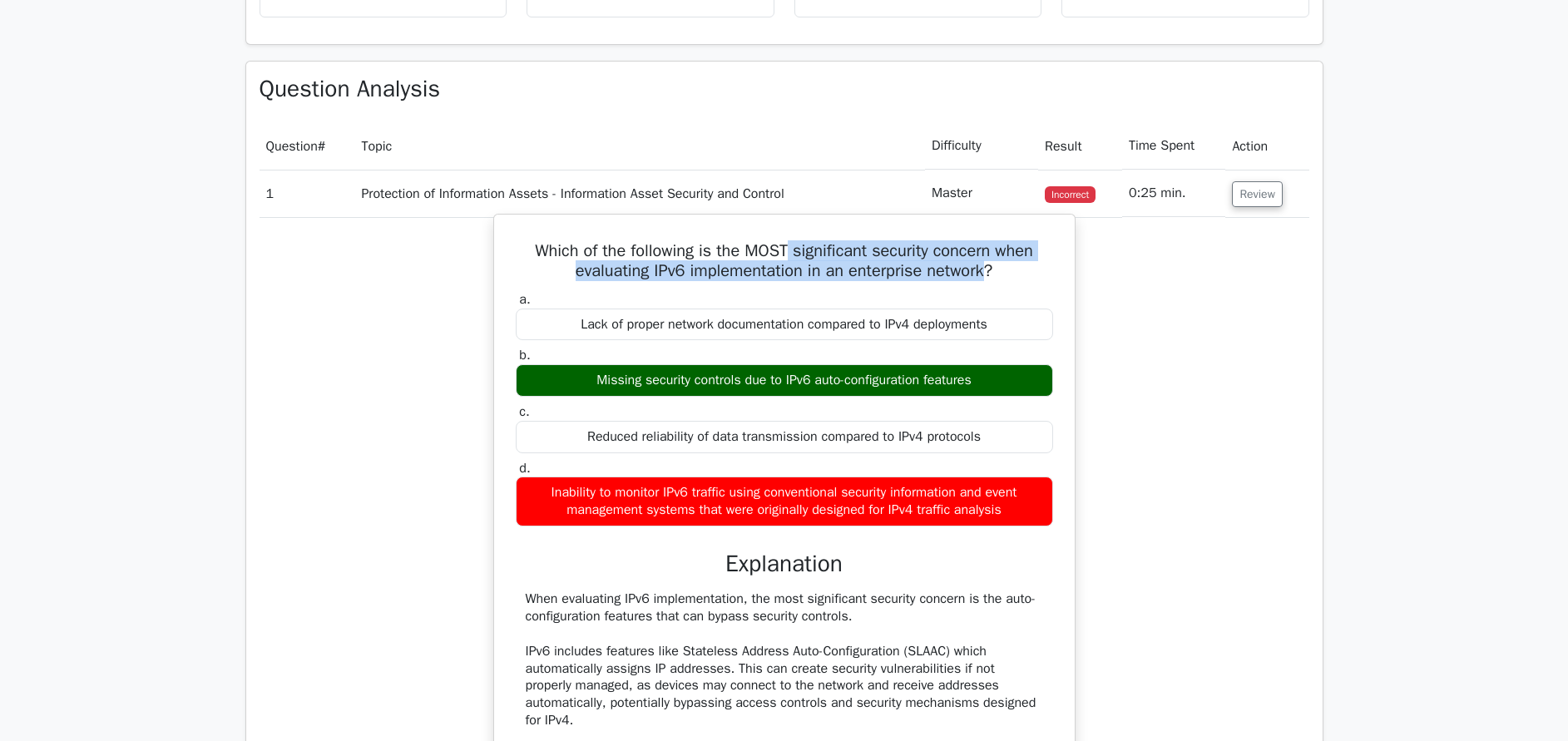 drag, startPoint x: 789, startPoint y: 252, endPoint x: 995, endPoint y: 274, distance: 207.17143 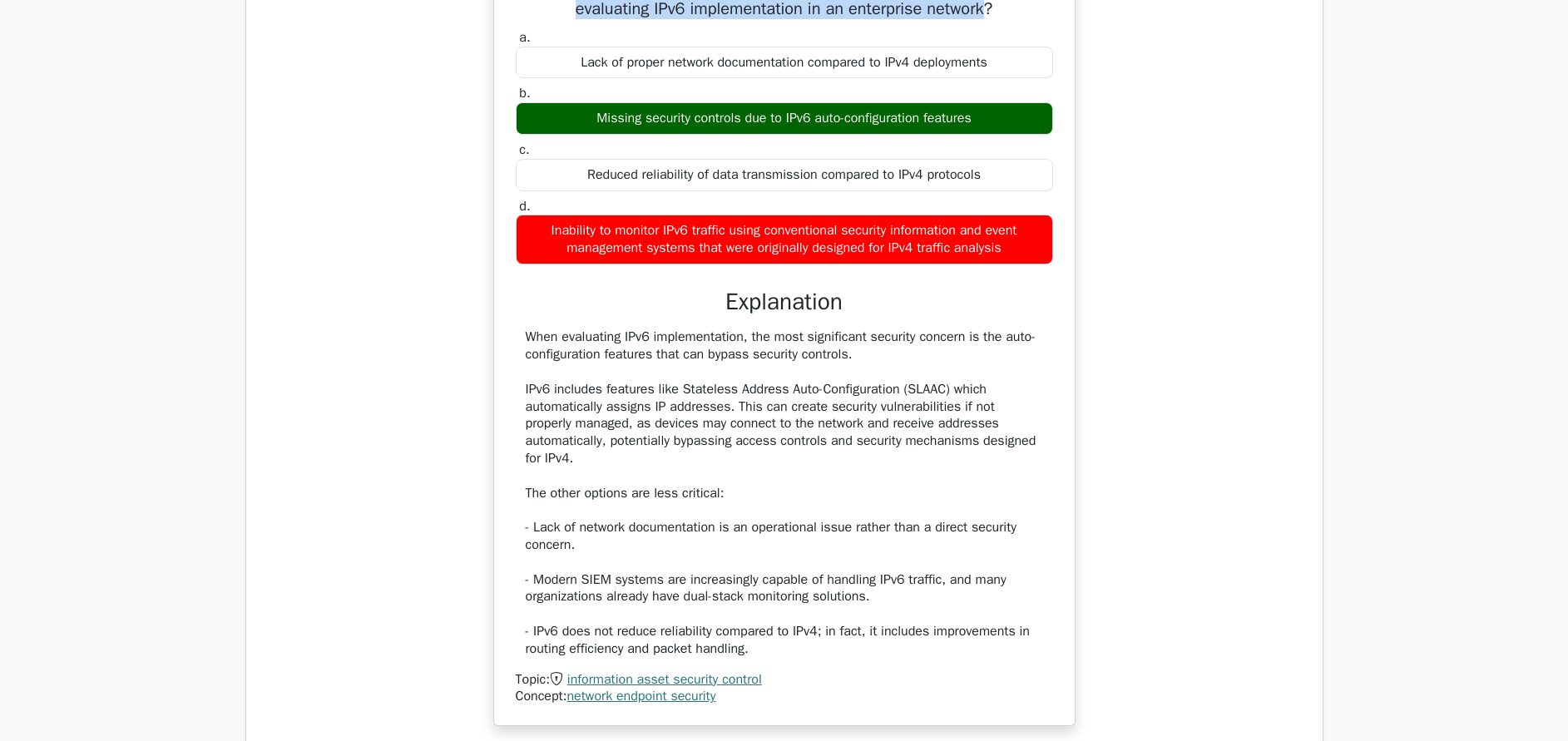 scroll, scrollTop: 945, scrollLeft: 0, axis: vertical 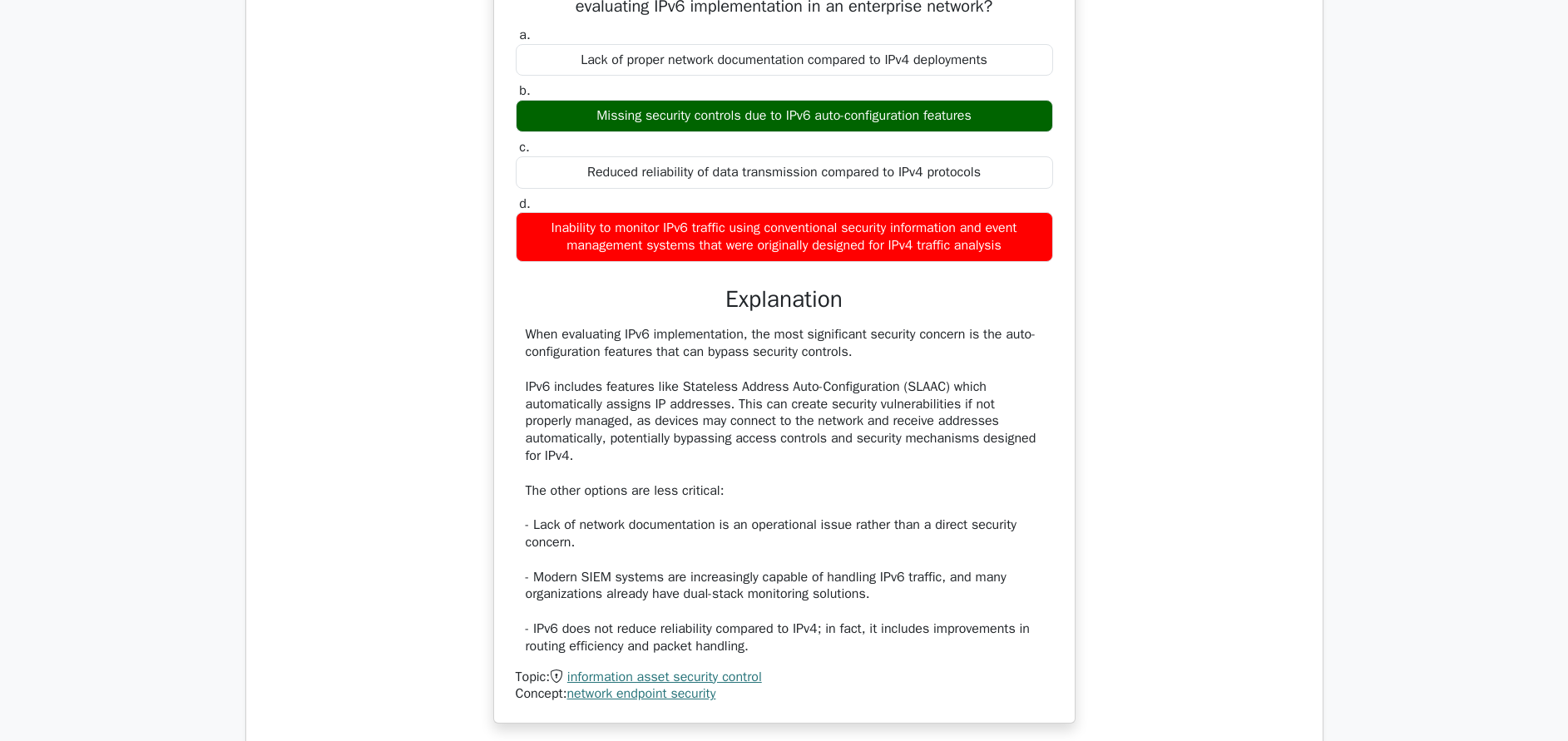 click on "When evaluating IPv6 implementation, the most significant security concern is the auto-configuration features that can bypass security controls. IPv6 includes features like Stateless Address Auto-Configuration (SLAAC) which automatically assigns IP addresses. This can create security vulnerabilities if not properly managed, as devices may connect to the network and receive addresses automatically, potentially bypassing access controls and security mechanisms designed for IPv4. The other options are less critical: - Lack of network documentation is an operational issue rather than a direct security concern. - Modern SIEM systems are increasingly capable of handling IPv6 traffic, and many organizations already have dual-stack monitoring solutions. - IPv6 does not reduce reliability compared to IPv4; in fact, it includes improvements in routing efficiency and packet handling." at bounding box center (784, 490) 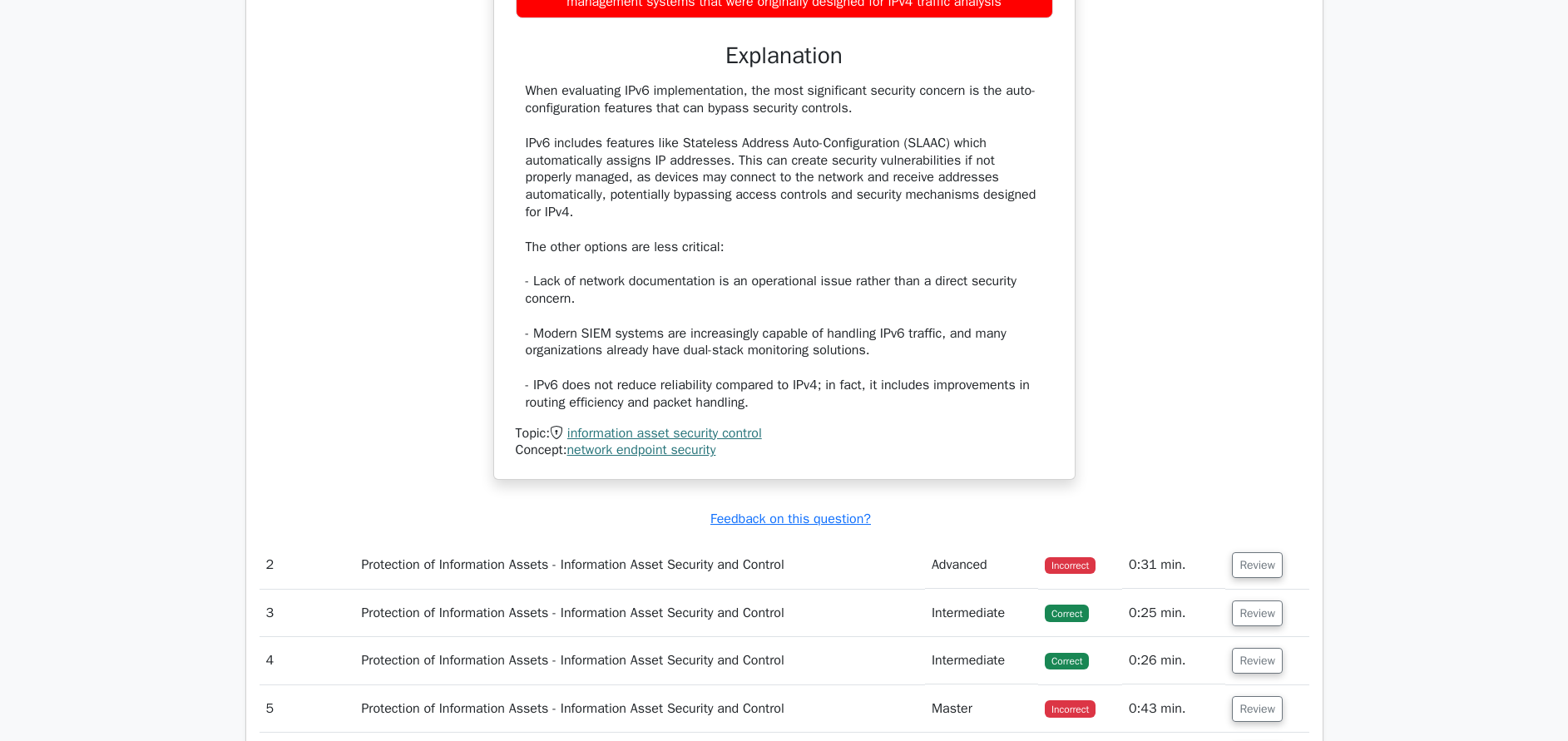 scroll, scrollTop: 1194, scrollLeft: 0, axis: vertical 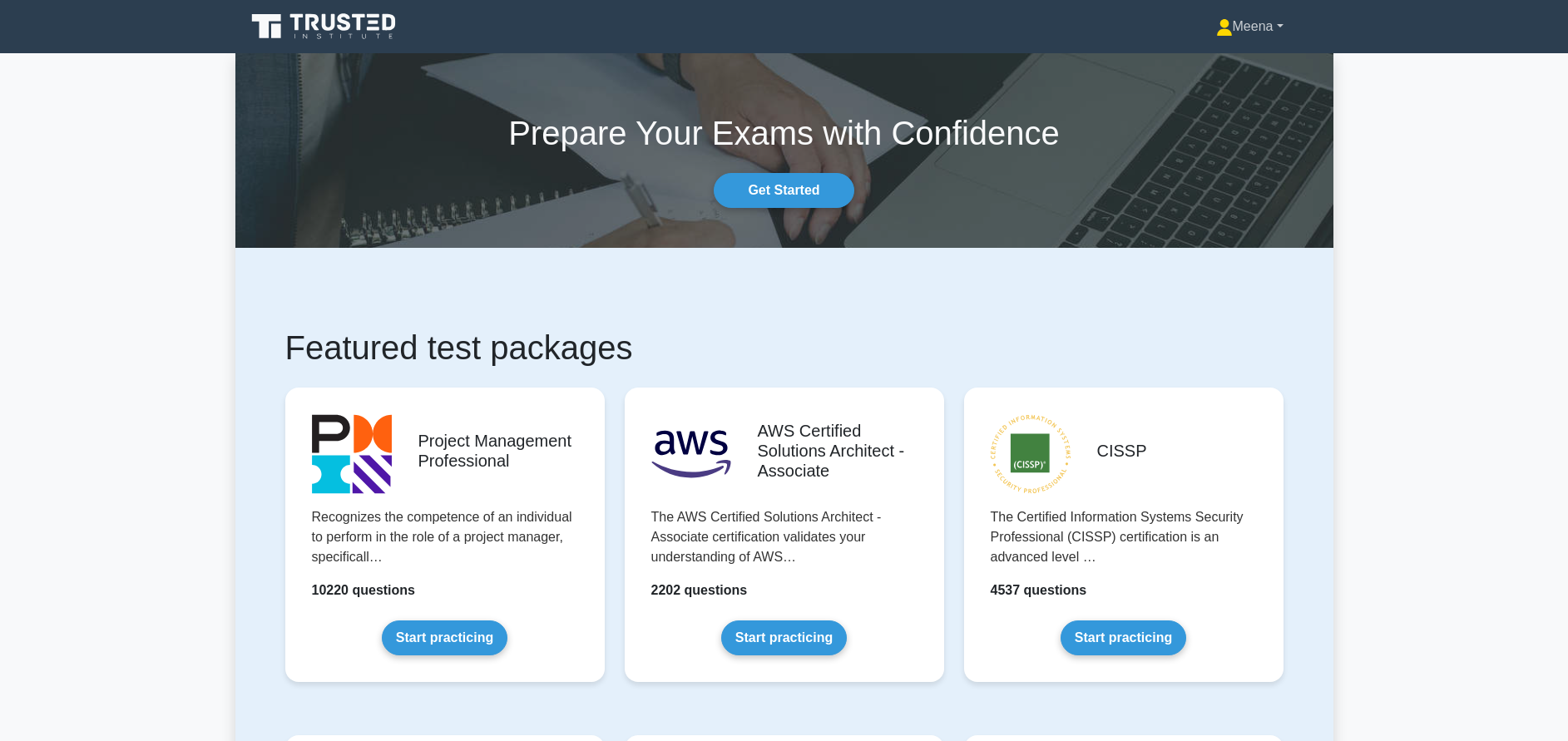click 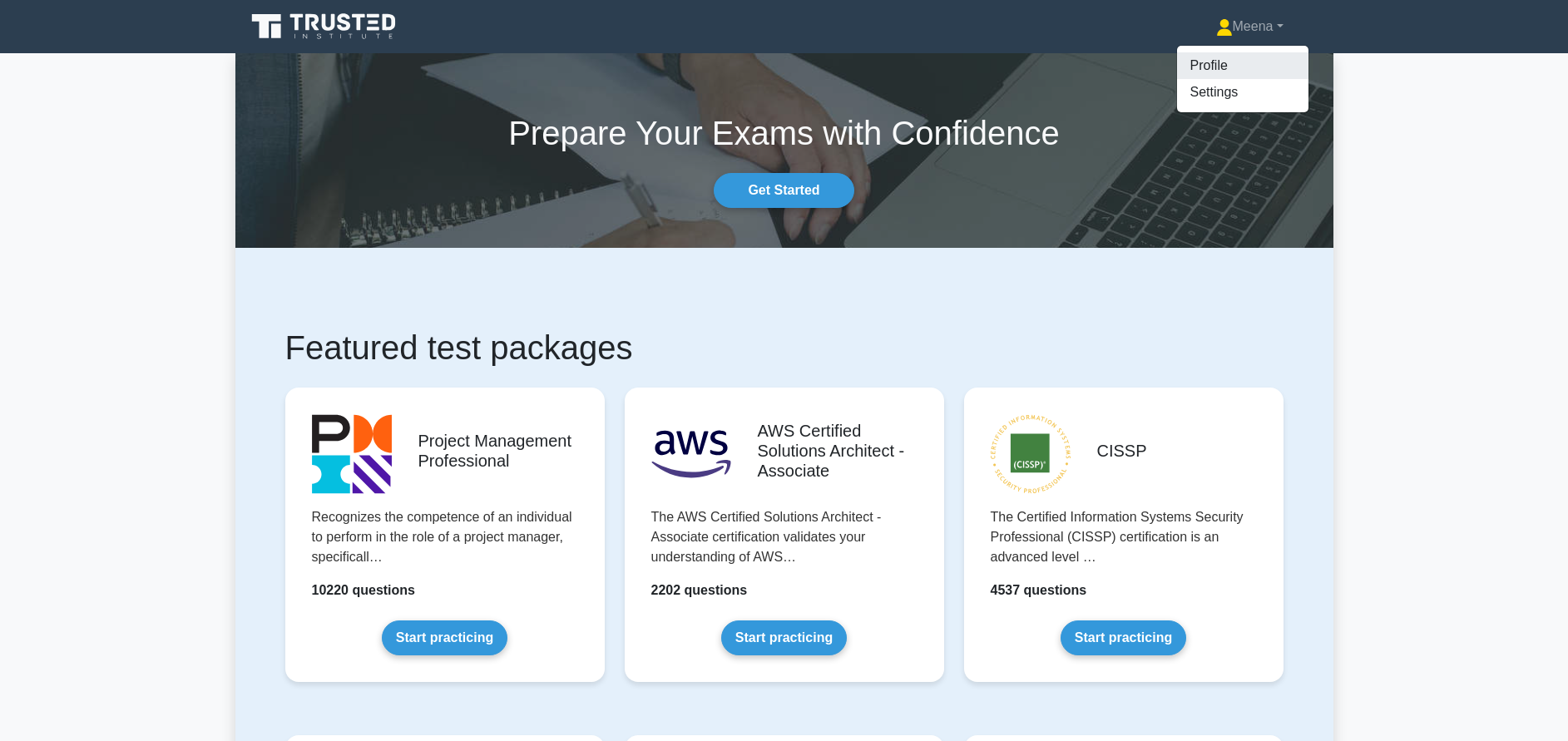 click on "Profile" at bounding box center [1243, 66] 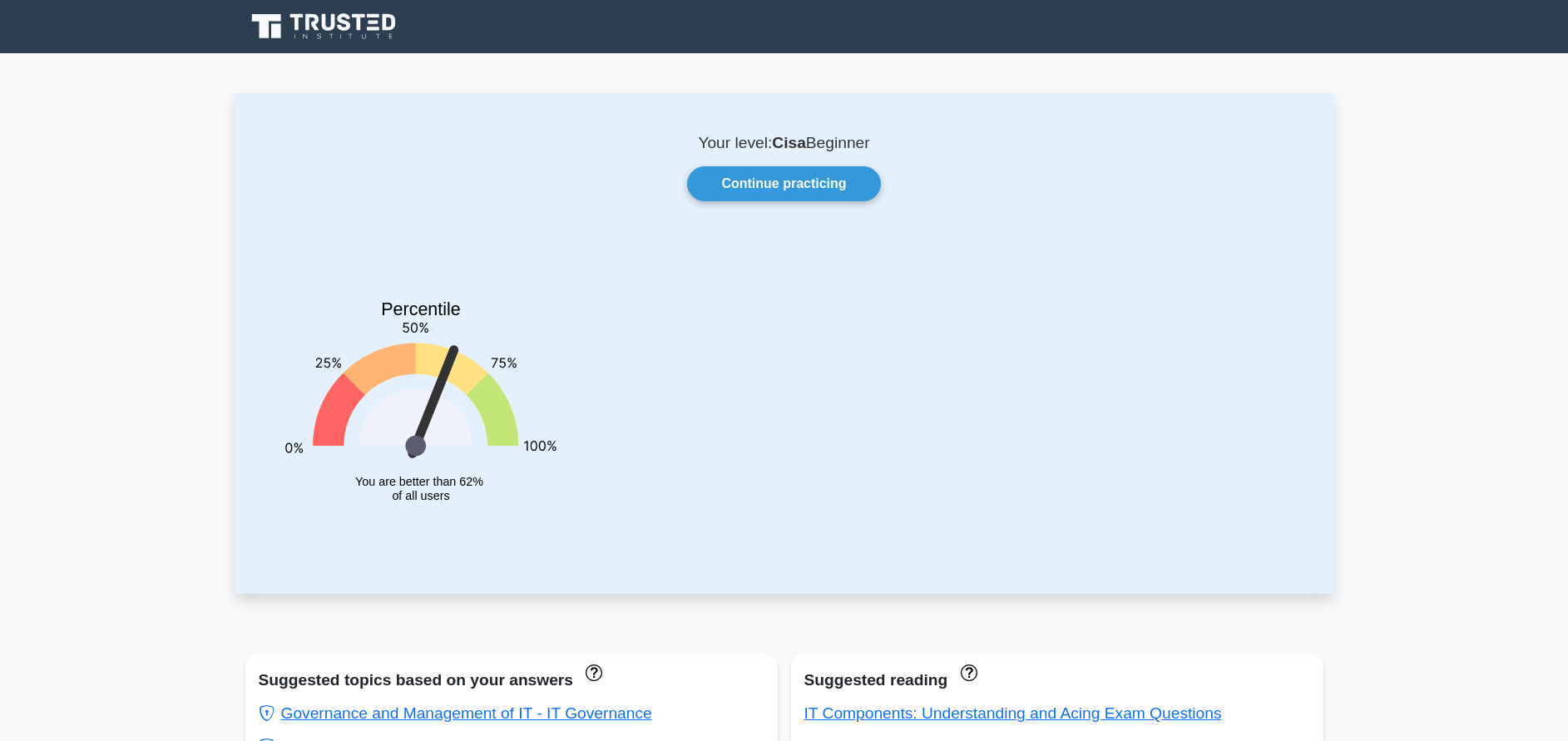 scroll, scrollTop: 0, scrollLeft: 0, axis: both 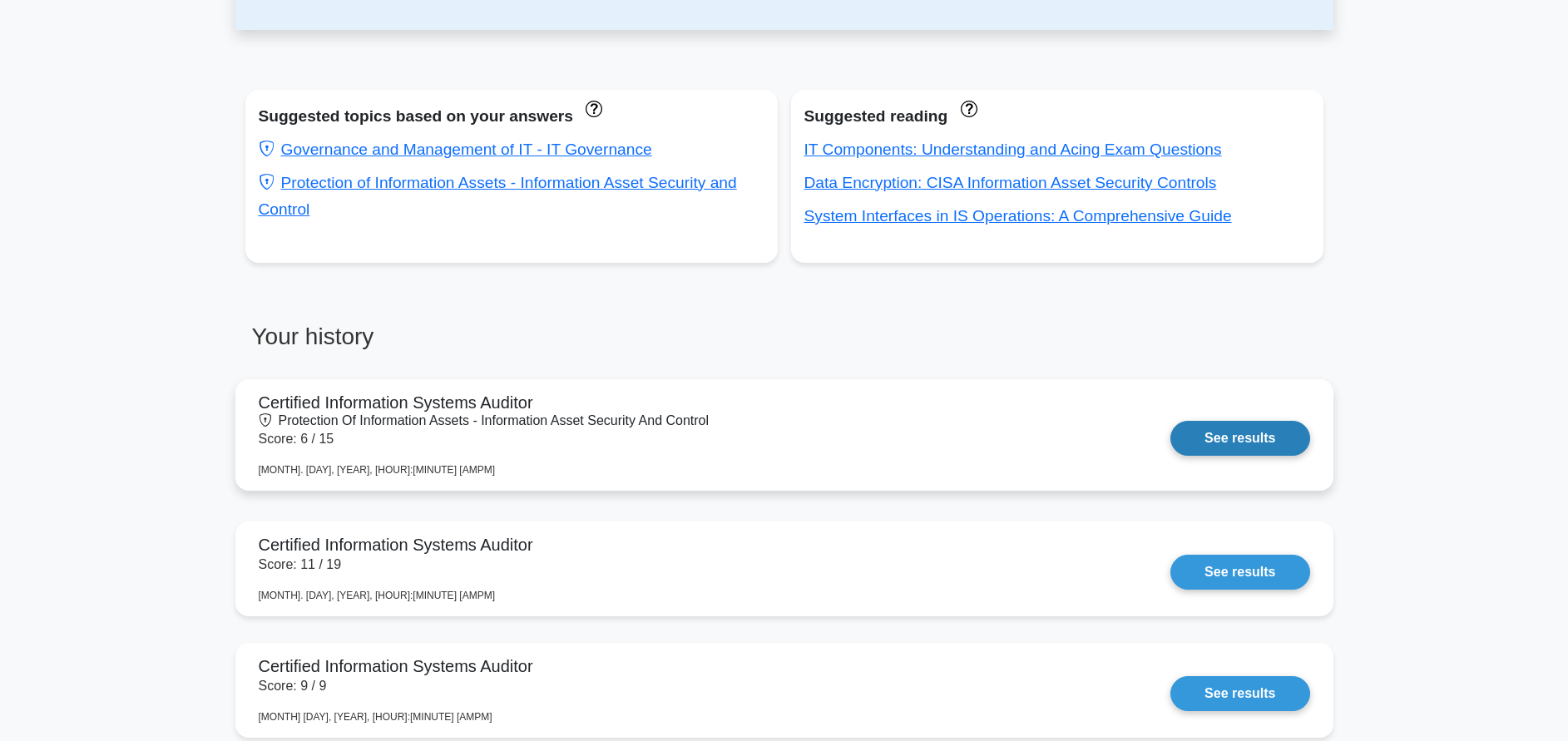 click on "See results" at bounding box center (1239, 438) 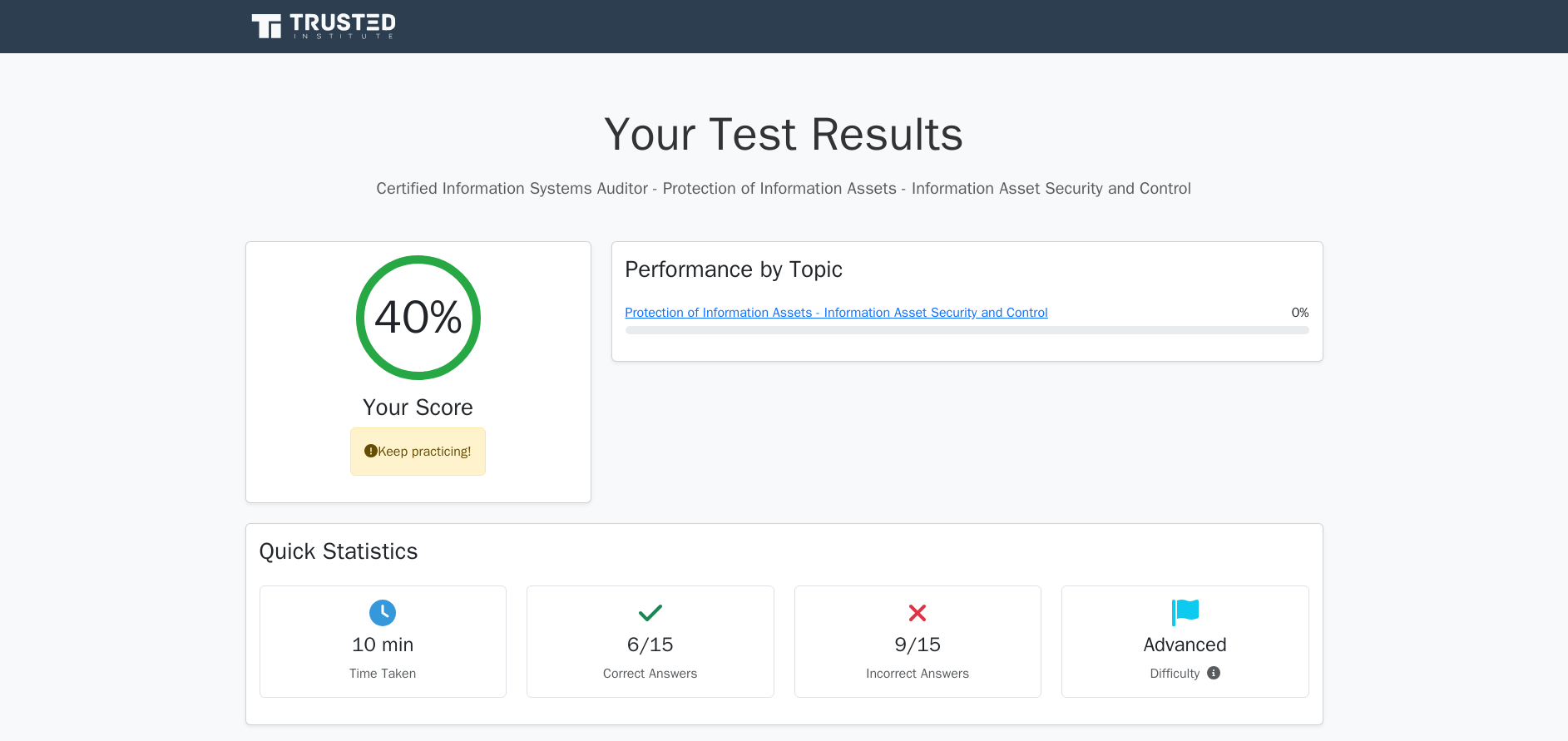 scroll, scrollTop: 0, scrollLeft: 0, axis: both 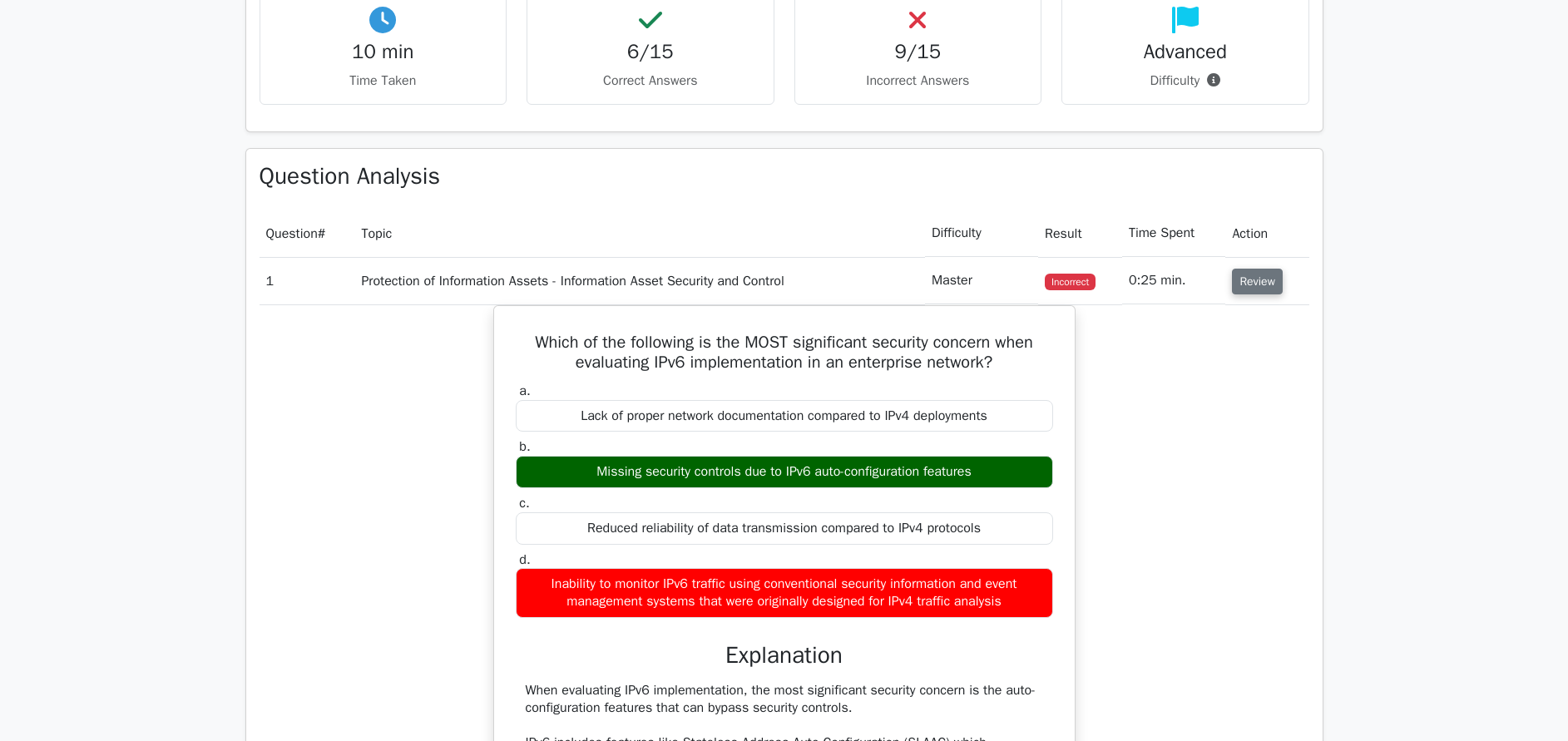 click on "Review" at bounding box center (1257, 281) 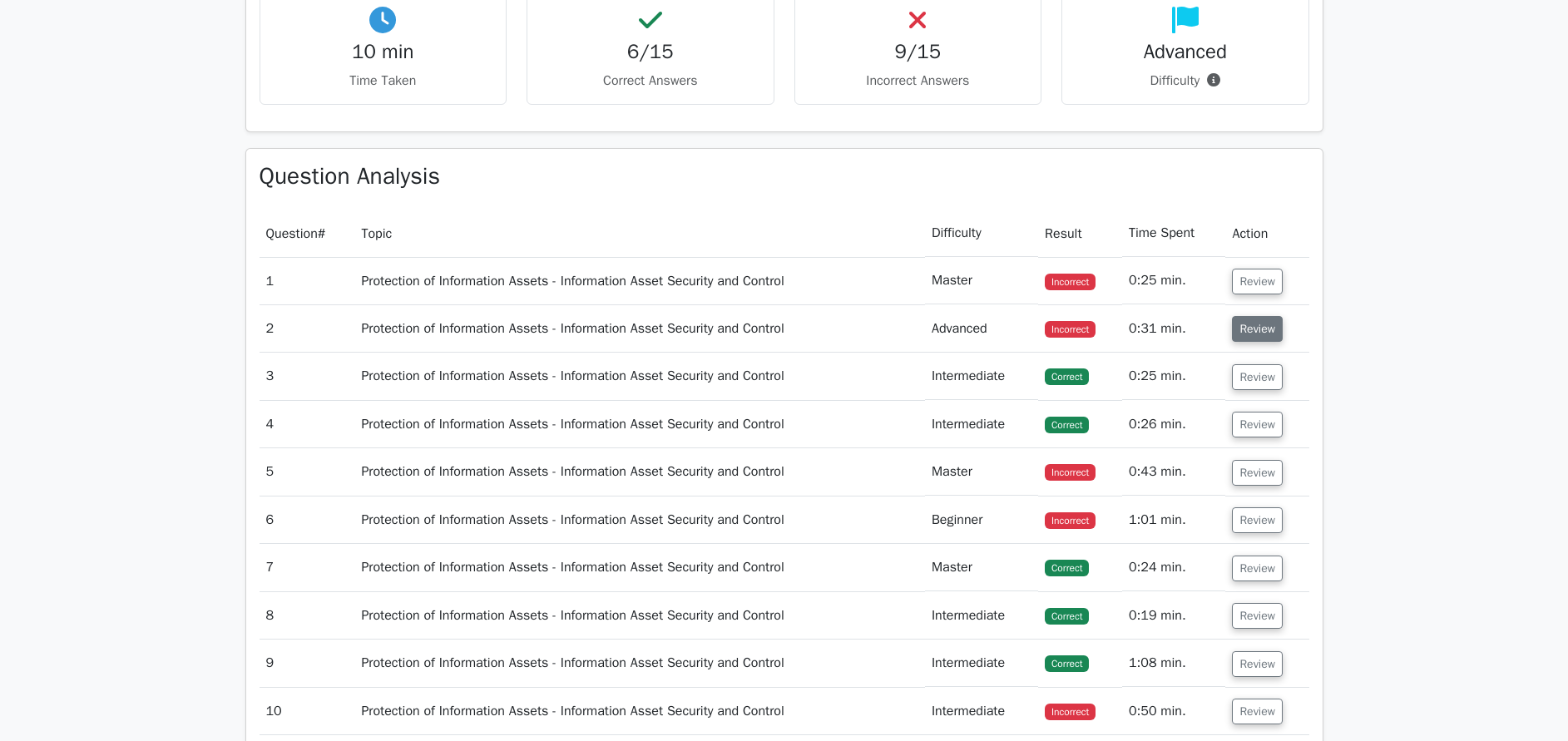 click on "Review" at bounding box center [1257, 329] 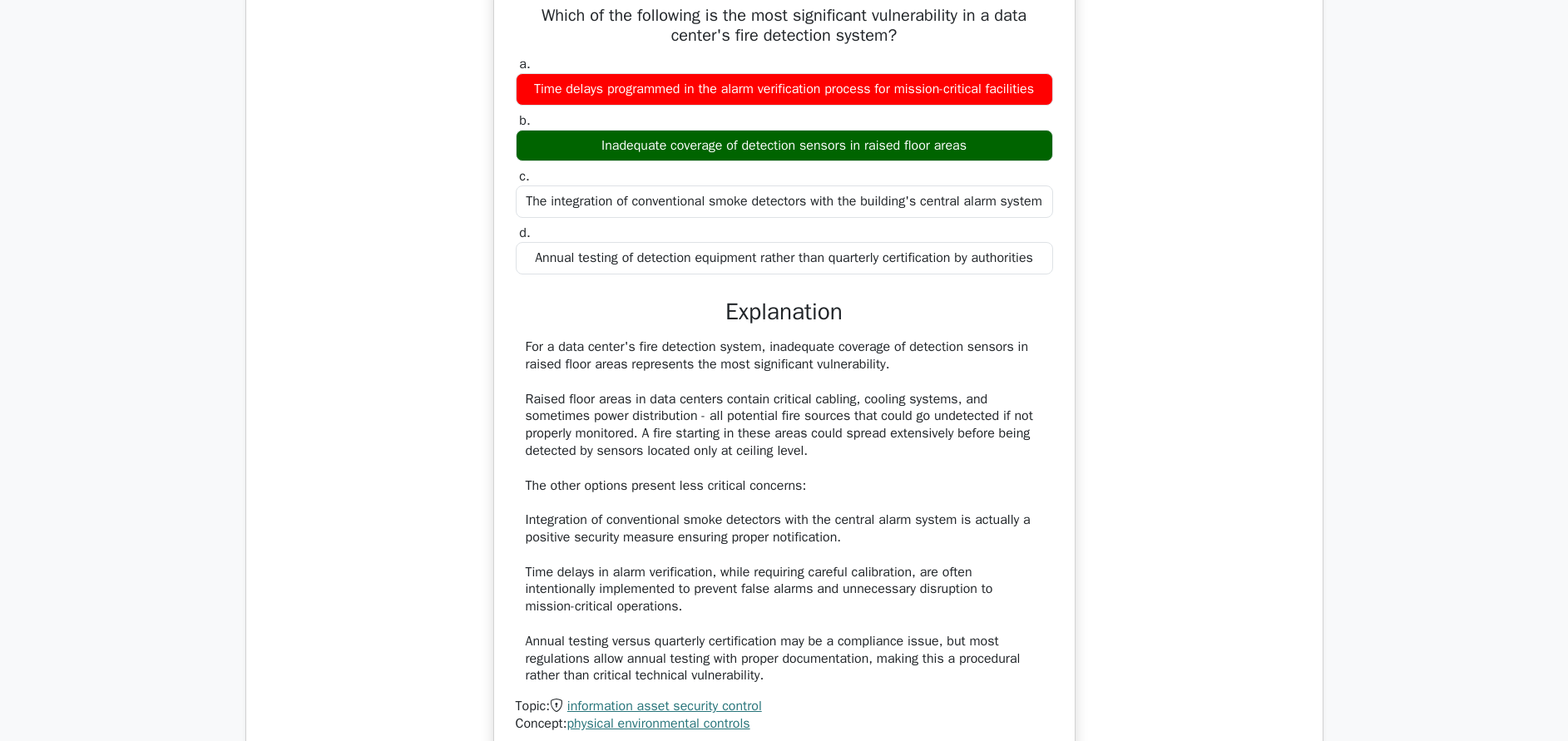 scroll, scrollTop: 962, scrollLeft: 0, axis: vertical 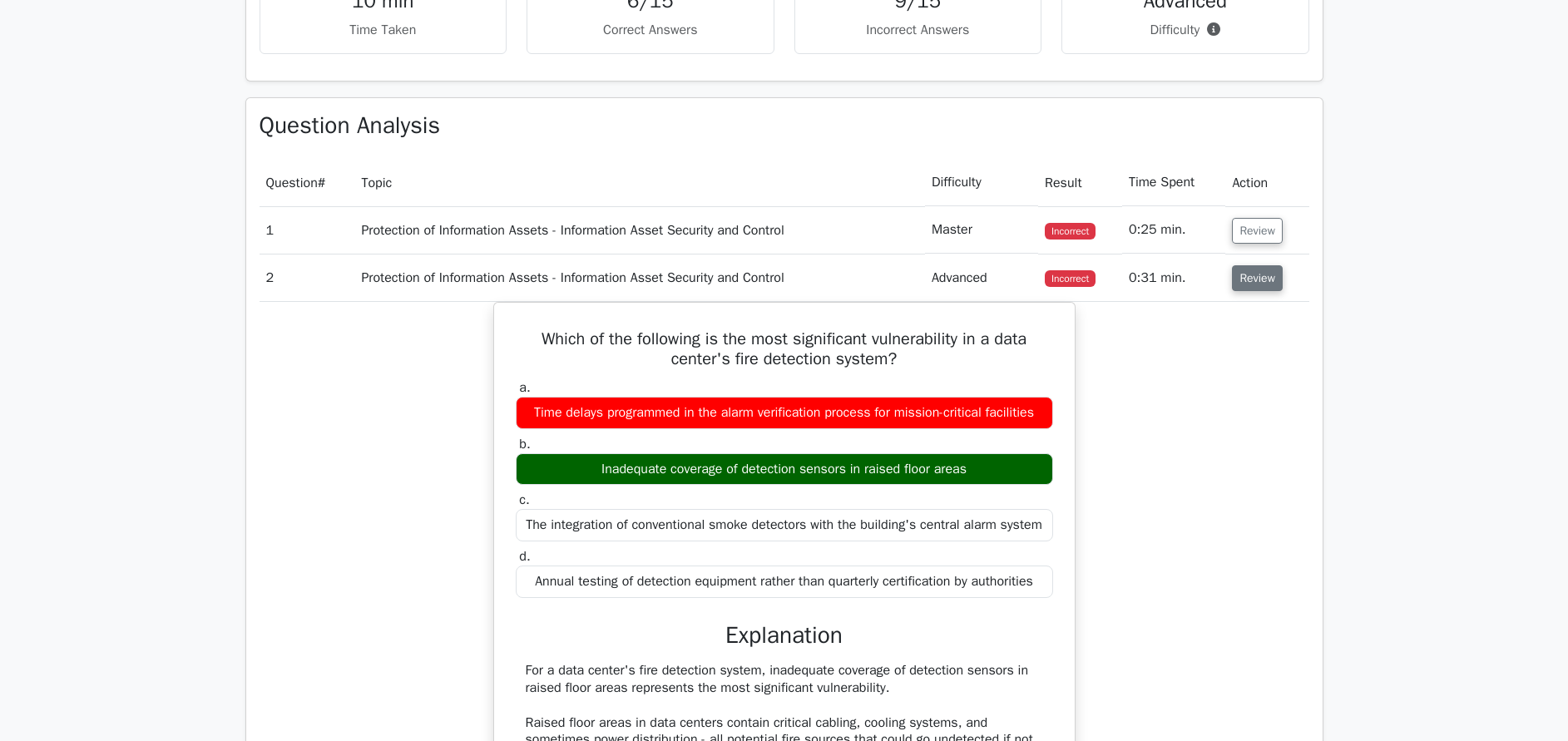 click on "Review" at bounding box center [1257, 278] 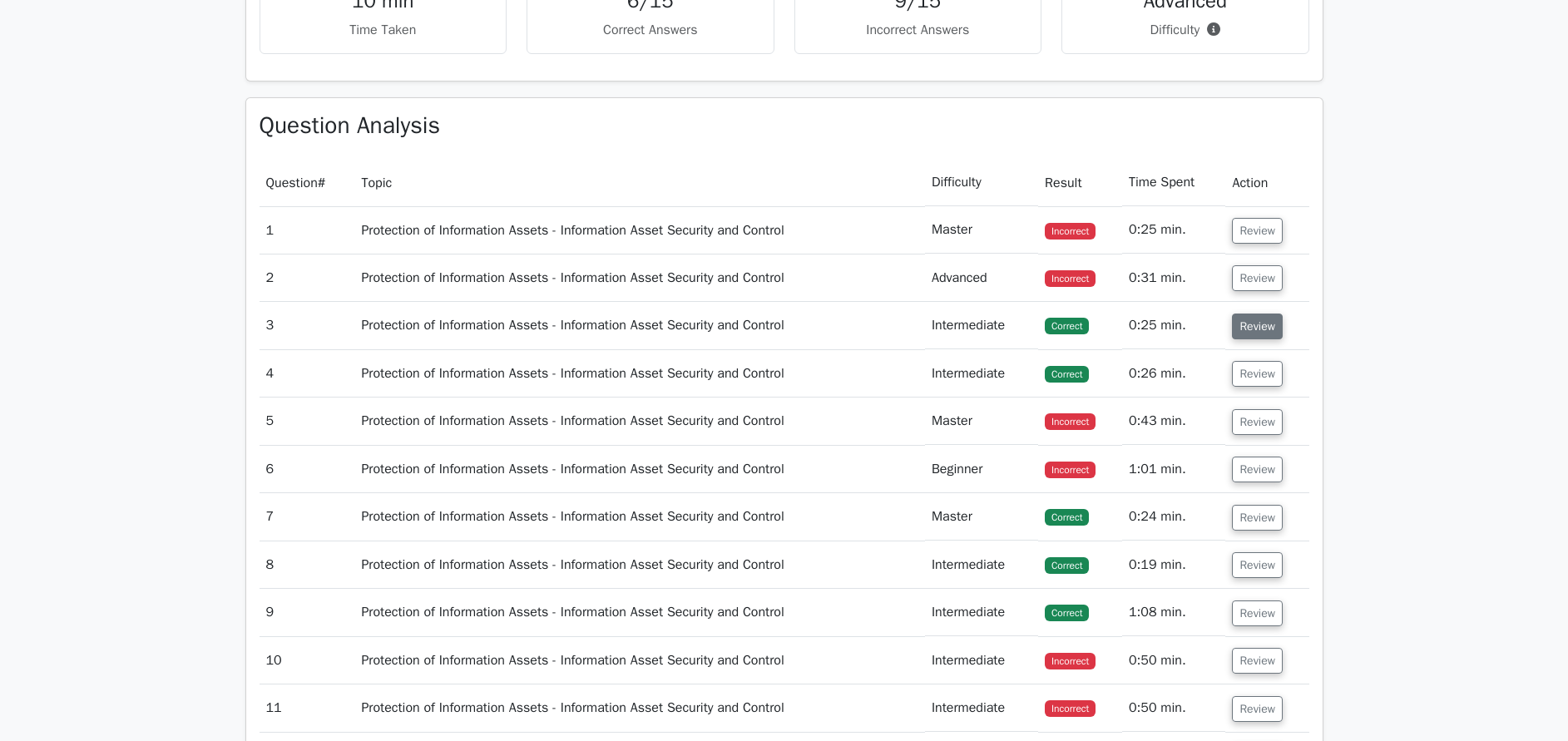 click on "Review" at bounding box center [1257, 326] 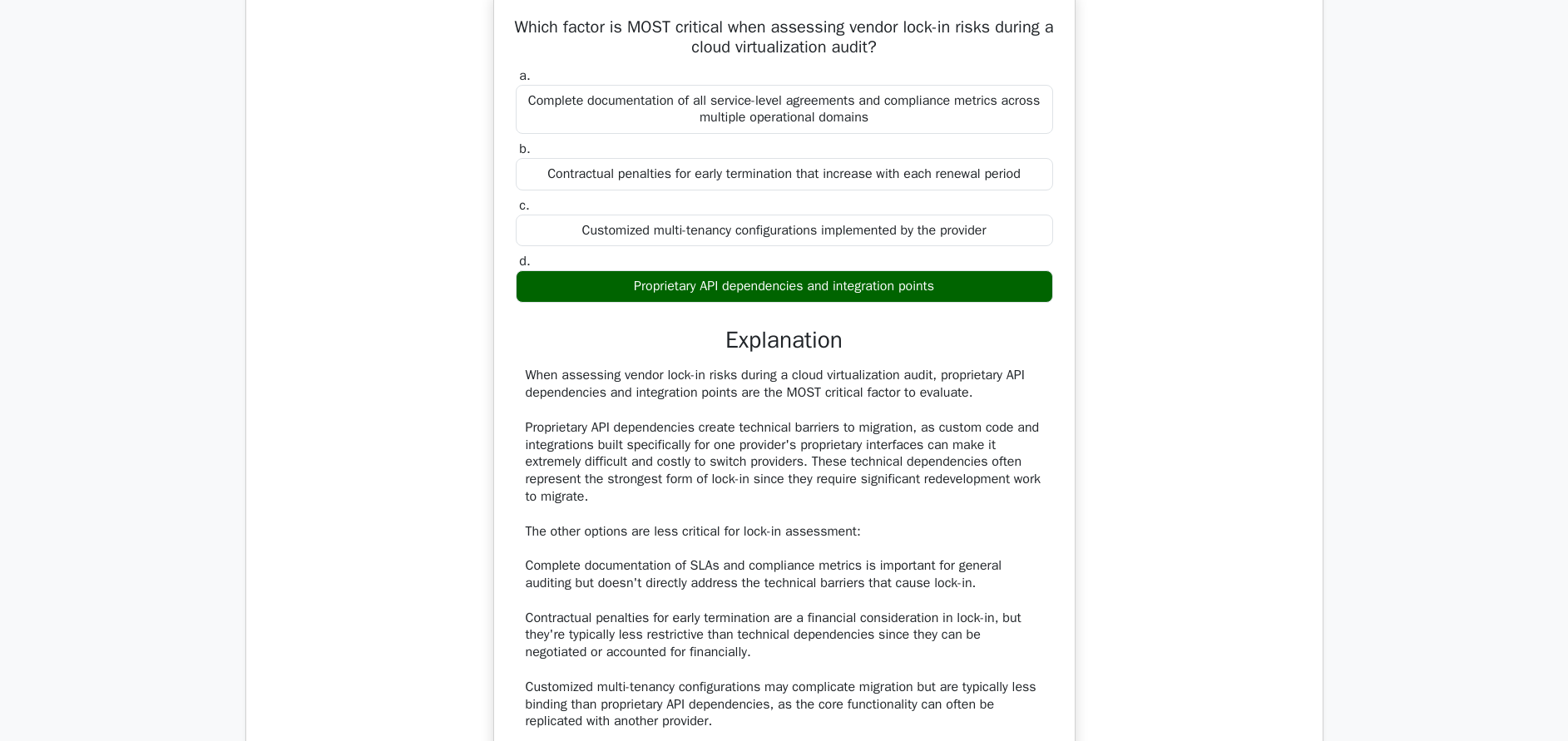 scroll, scrollTop: 998, scrollLeft: 0, axis: vertical 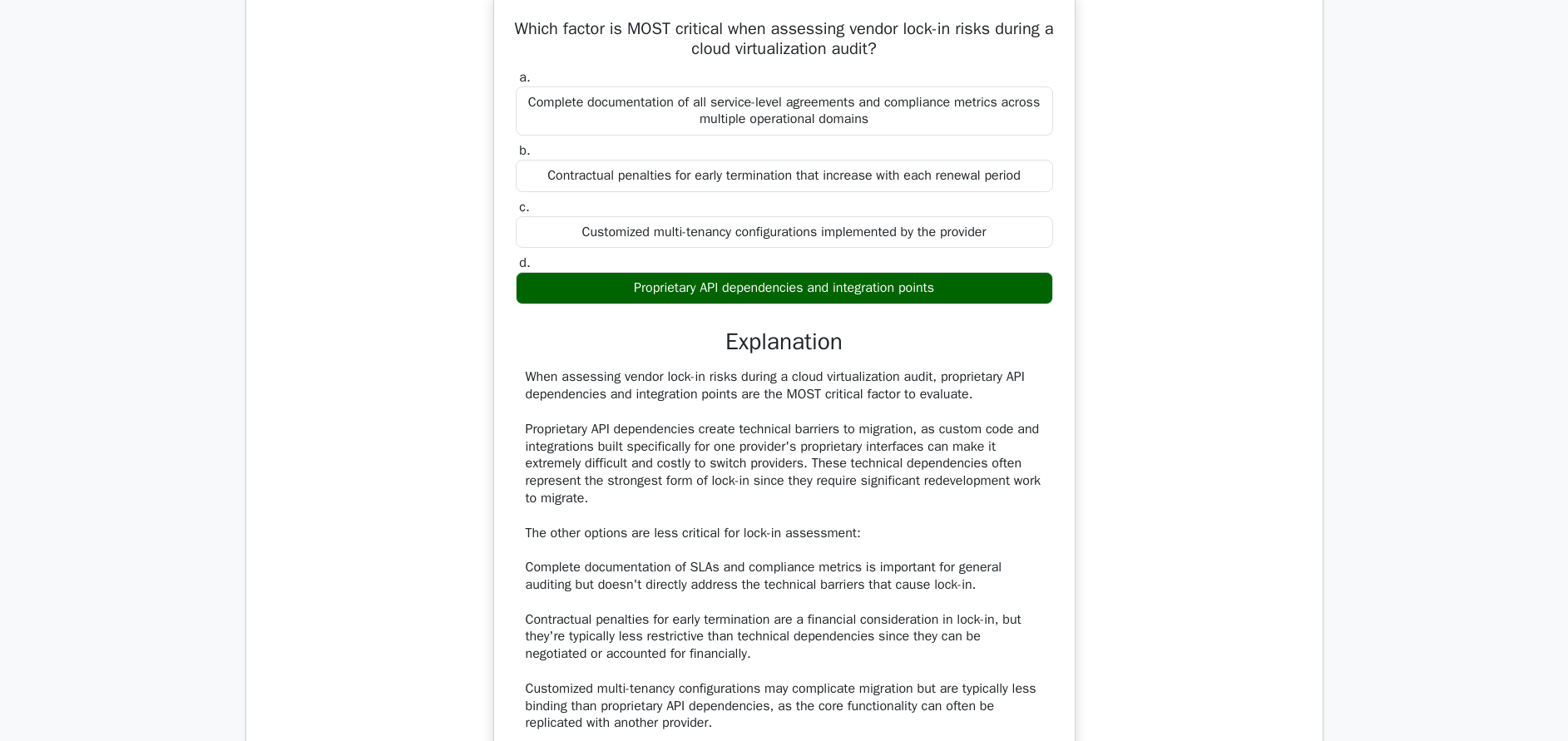 click on "When assessing vendor lock-in risks during a cloud virtualization audit, proprietary API dependencies and integration points are the MOST critical factor to evaluate. Proprietary API dependencies create technical barriers to migration, as custom code and integrations built specifically for one provider's proprietary interfaces can make it extremely difficult and costly to switch providers. These technical dependencies often represent the strongest form of lock-in since they require significant redevelopment work to migrate. The other options are less critical for lock-in assessment: Complete documentation of SLAs and compliance metrics is important for general auditing but doesn't directly address the technical barriers that cause lock-in. Contractual penalties for early termination are a financial consideration in lock-in, but they're typically less restrictive than technical dependencies since they can be negotiated or accounted for financially." at bounding box center (784, 550) 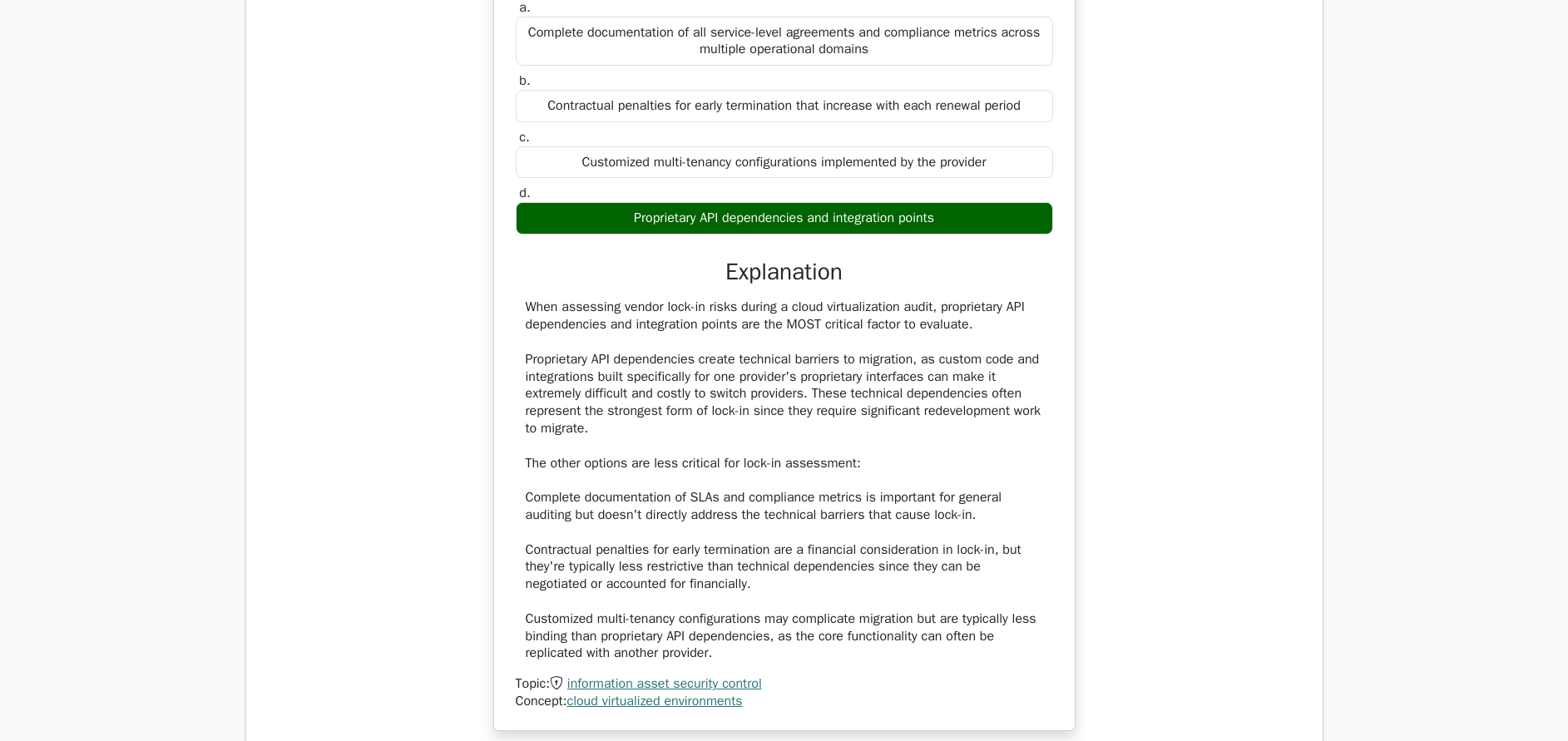scroll, scrollTop: 1097, scrollLeft: 0, axis: vertical 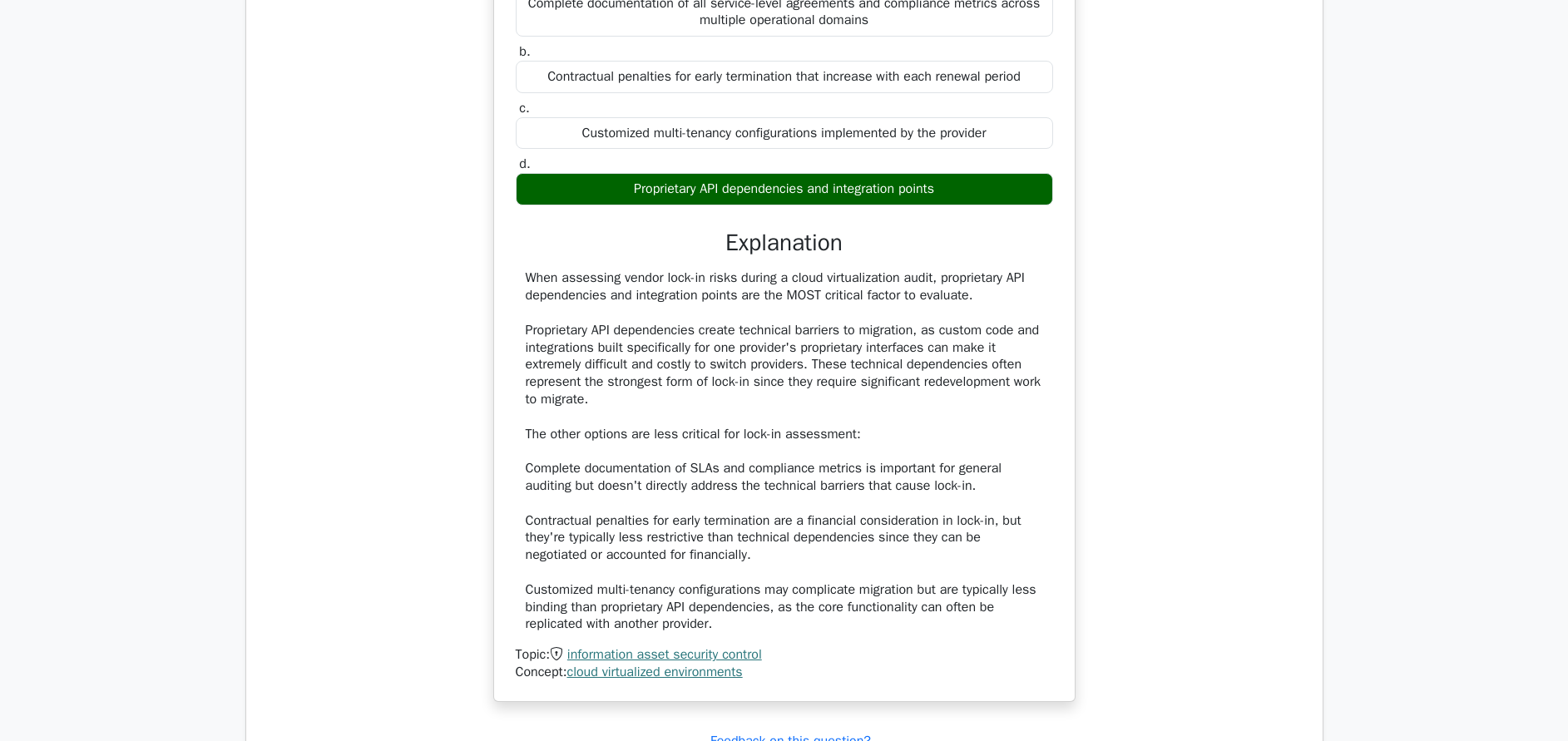 click on "When assessing vendor lock-in risks during a cloud virtualization audit, proprietary API dependencies and integration points are the MOST critical factor to evaluate. Proprietary API dependencies create technical barriers to migration, as custom code and integrations built specifically for one provider's proprietary interfaces can make it extremely difficult and costly to switch providers. These technical dependencies often represent the strongest form of lock-in since they require significant redevelopment work to migrate. The other options are less critical for lock-in assessment: Complete documentation of SLAs and compliance metrics is important for general auditing but doesn't directly address the technical barriers that cause lock-in. Contractual penalties for early termination are a financial consideration in lock-in, but they're typically less restrictive than technical dependencies since they can be negotiated or accounted for financially." at bounding box center [784, 451] 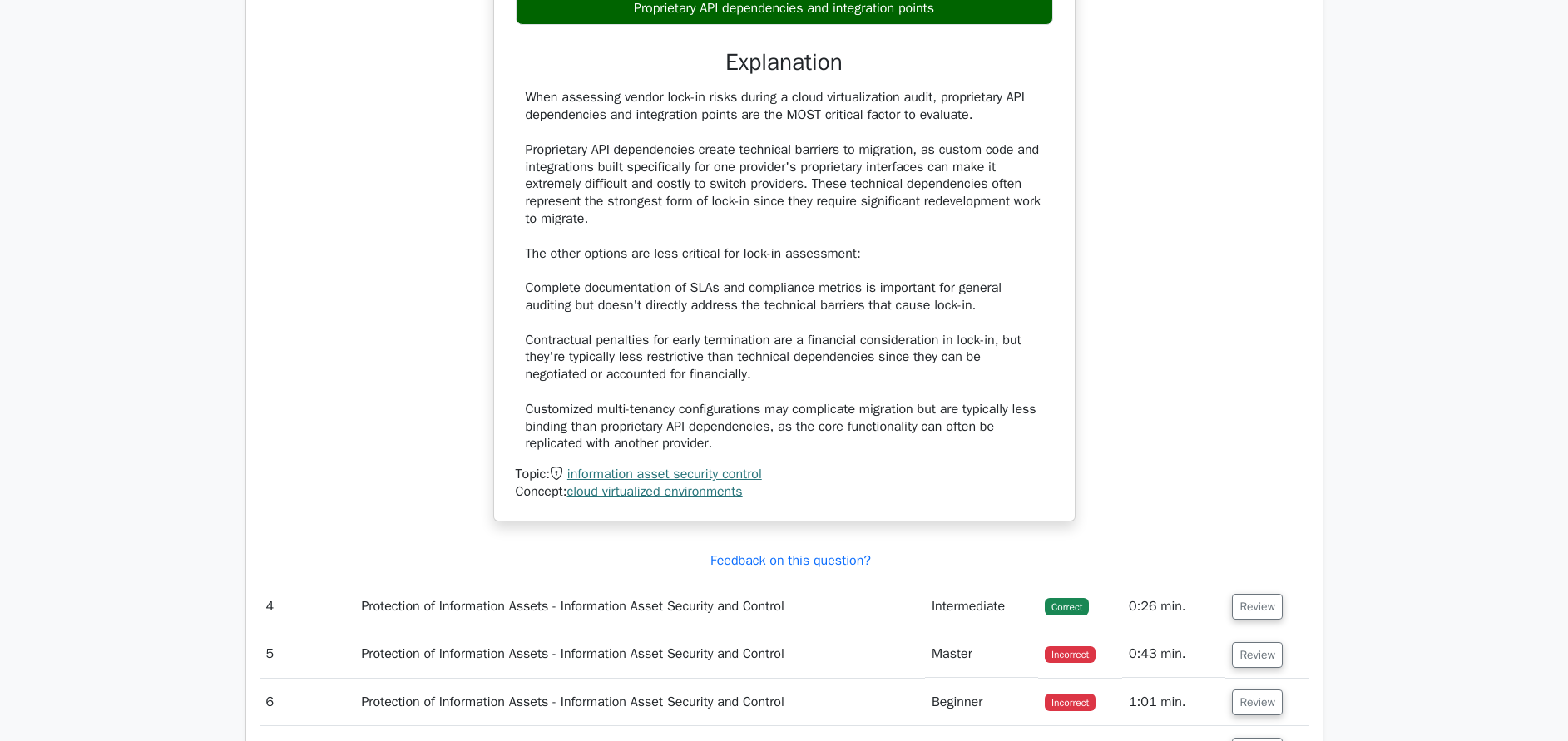 scroll, scrollTop: 1279, scrollLeft: 0, axis: vertical 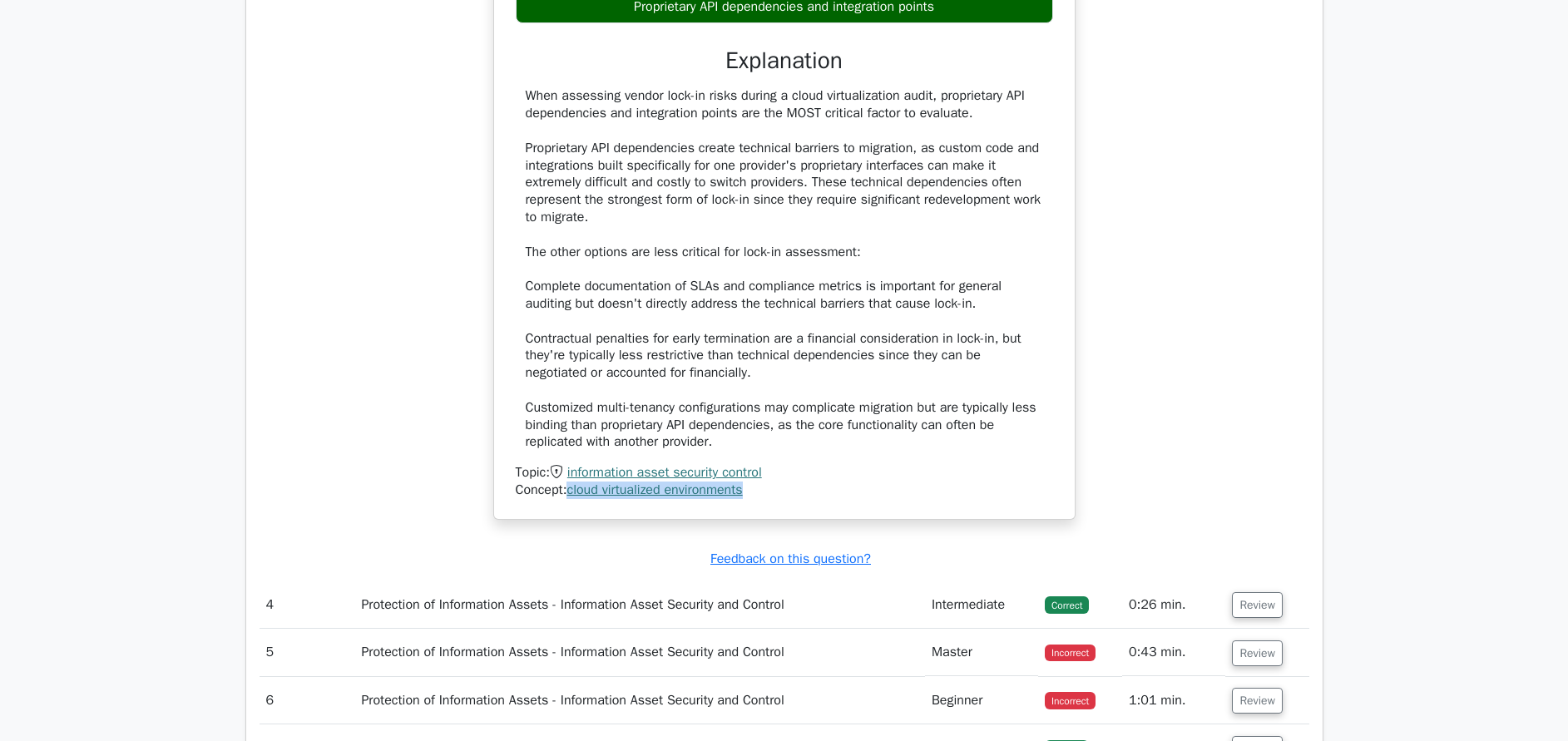 drag, startPoint x: 759, startPoint y: 494, endPoint x: 571, endPoint y: 495, distance: 188.0027 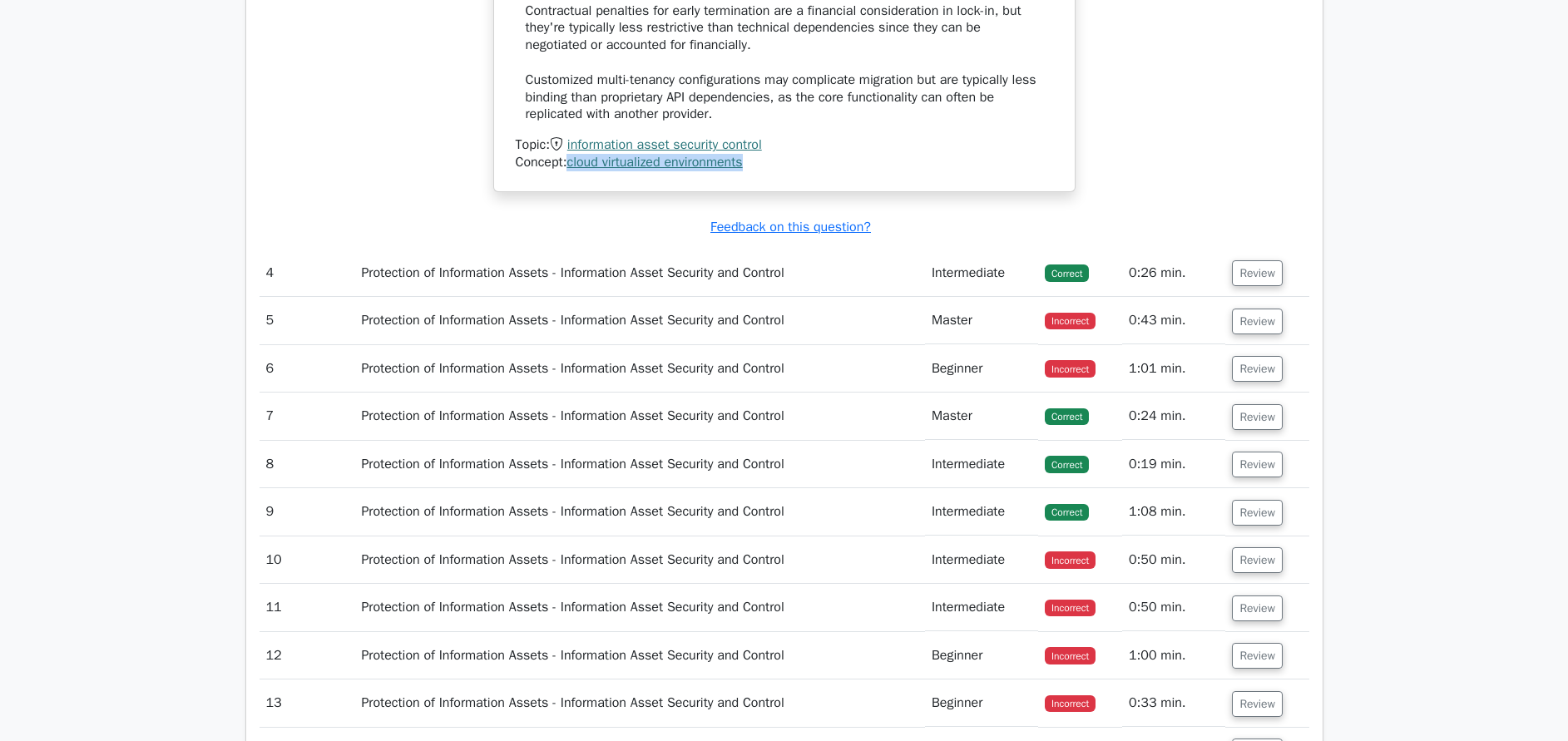 scroll, scrollTop: 1608, scrollLeft: 0, axis: vertical 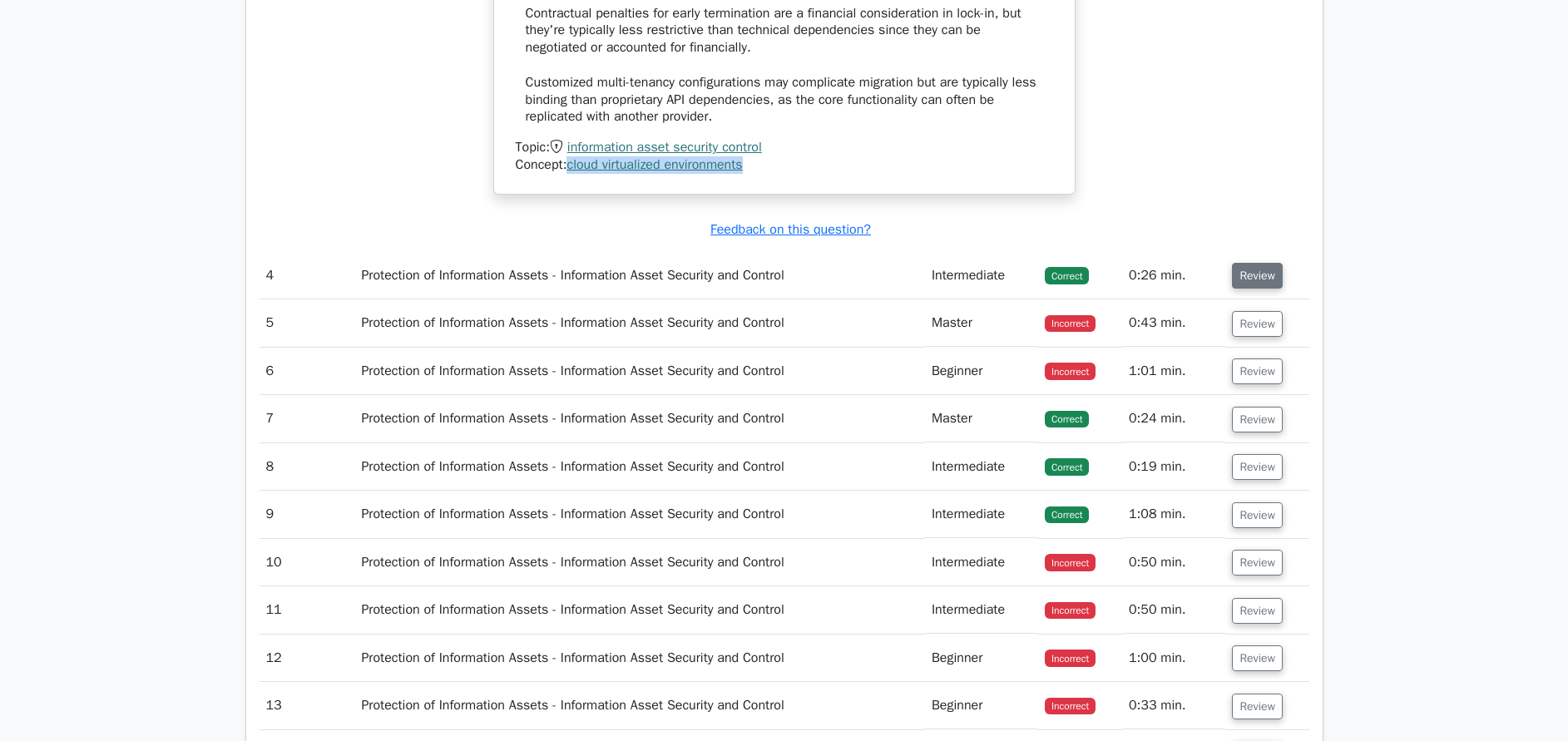 click on "Review" at bounding box center [1257, 275] 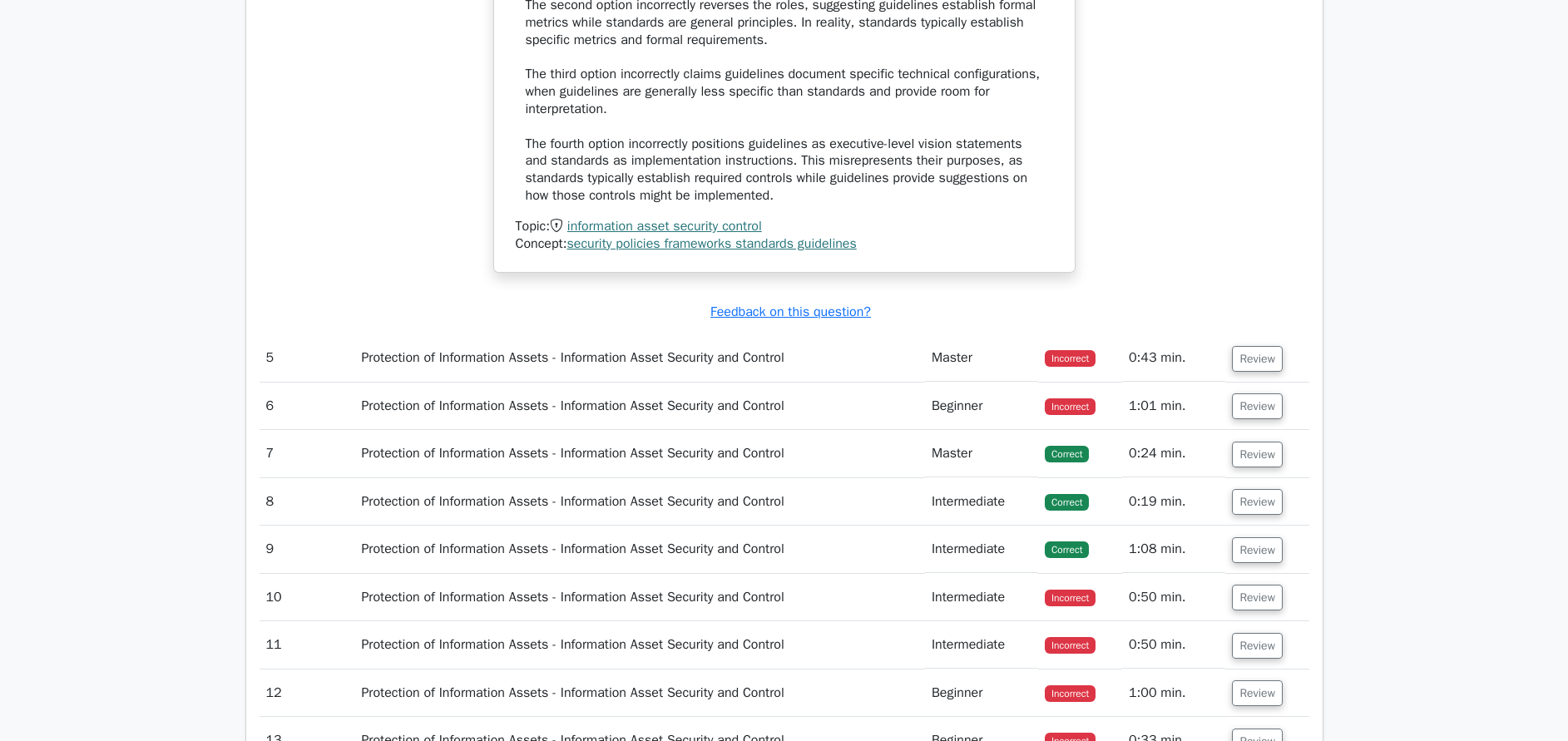 scroll, scrollTop: 2522, scrollLeft: 0, axis: vertical 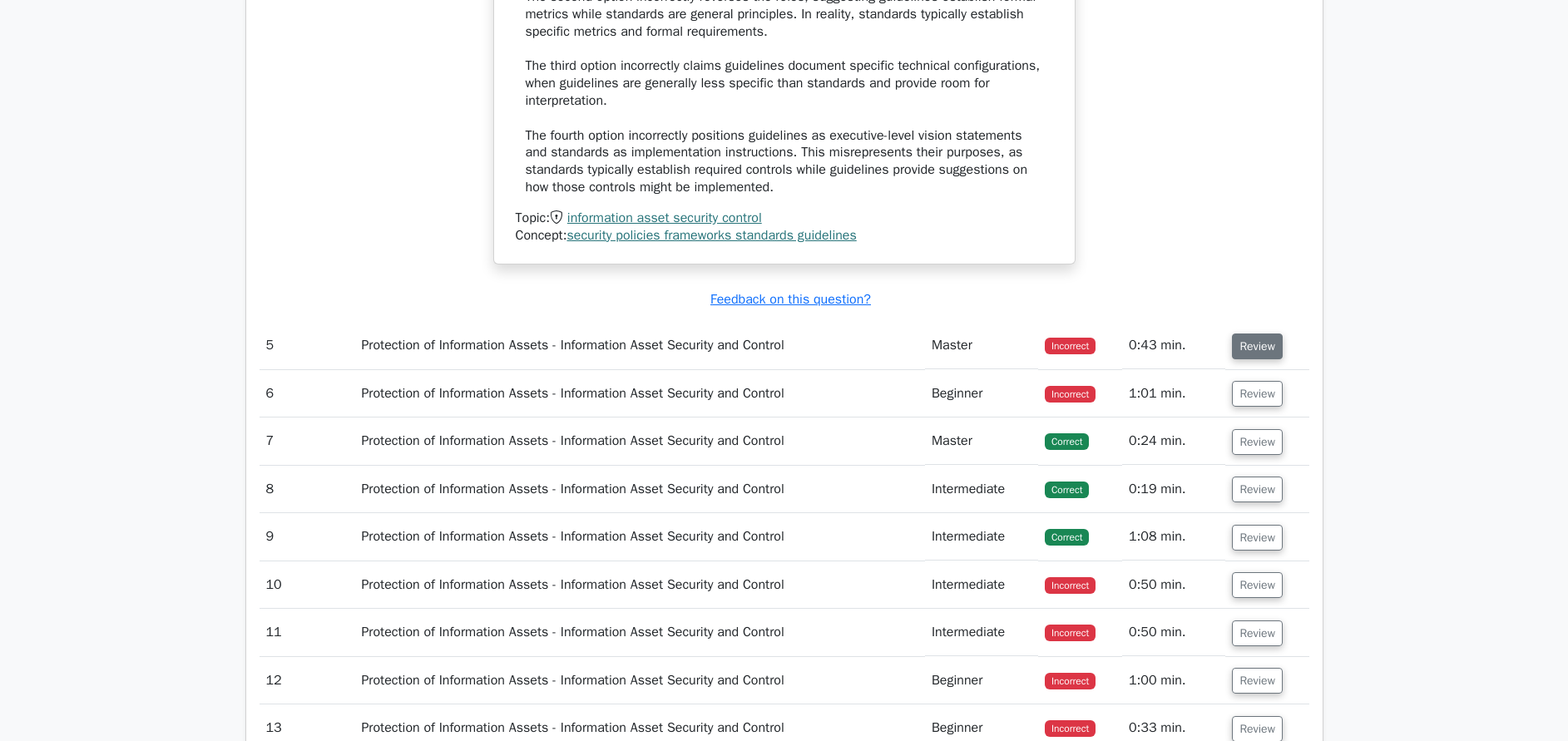 click on "Review" at bounding box center (1257, 346) 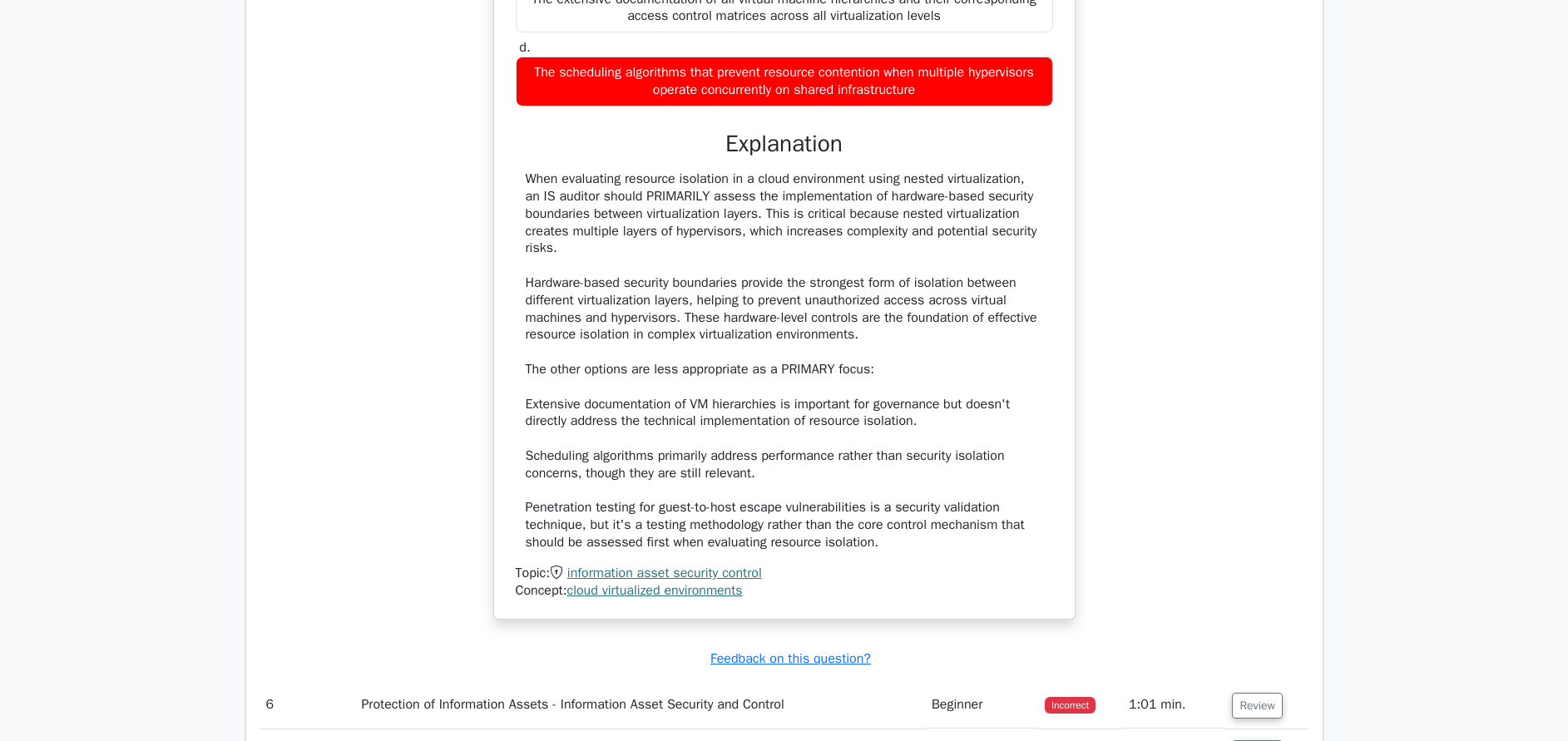 scroll, scrollTop: 3113, scrollLeft: 0, axis: vertical 